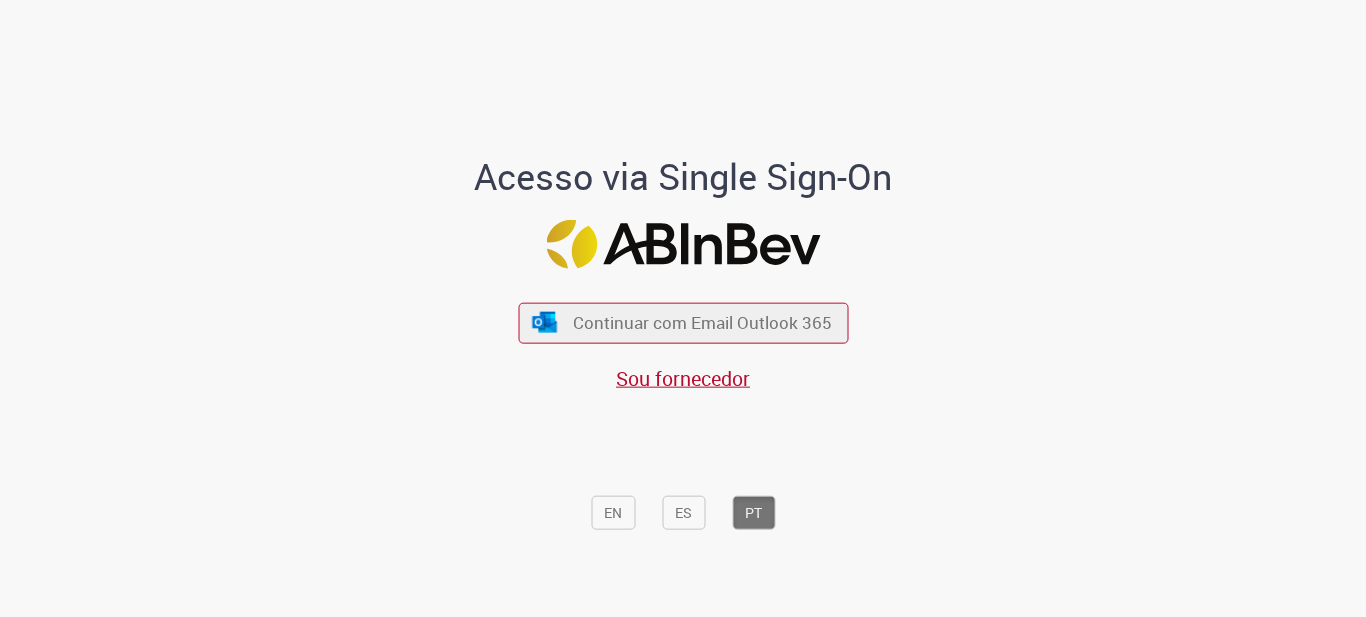 scroll, scrollTop: 0, scrollLeft: 0, axis: both 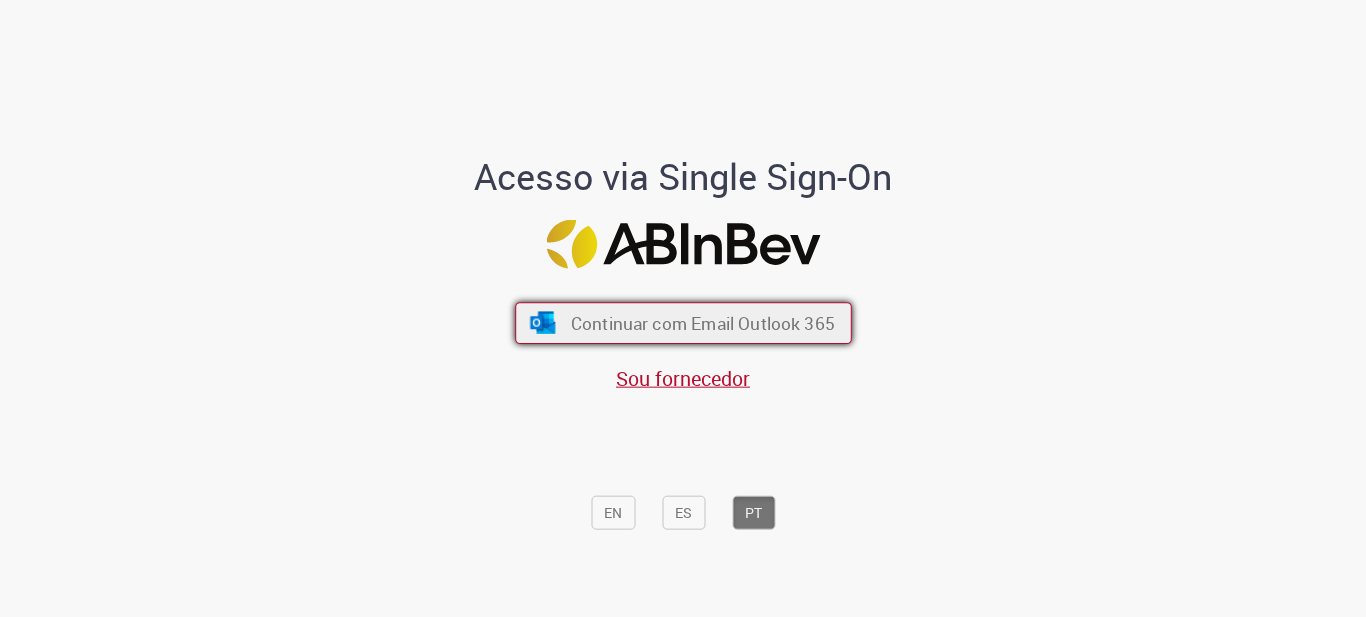 click on "Continuar com Email Outlook 365" at bounding box center [702, 322] 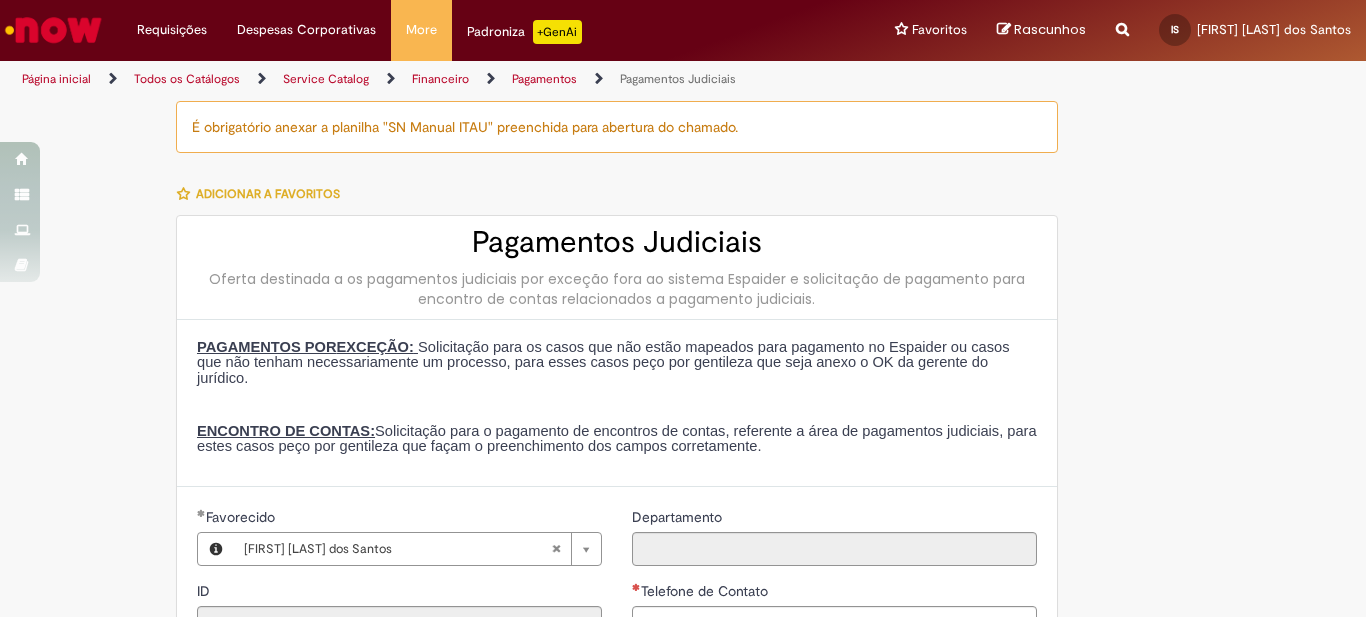 scroll, scrollTop: 0, scrollLeft: 0, axis: both 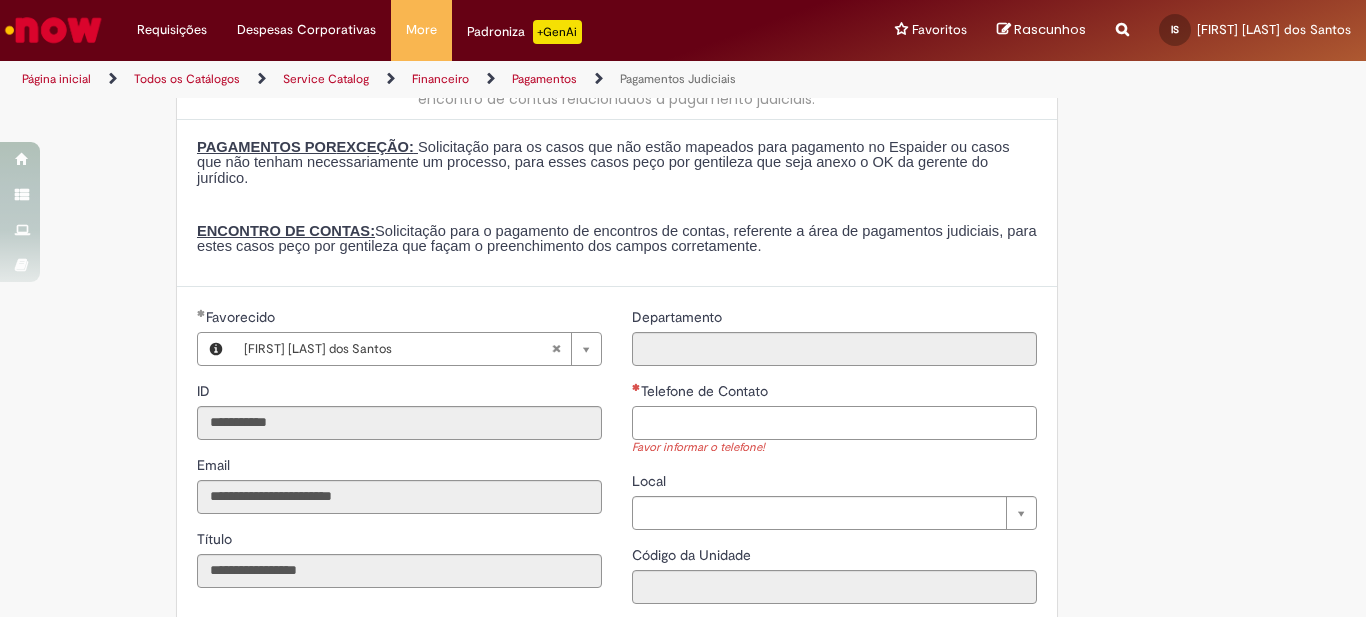 click on "Telefone de Contato" at bounding box center [834, 423] 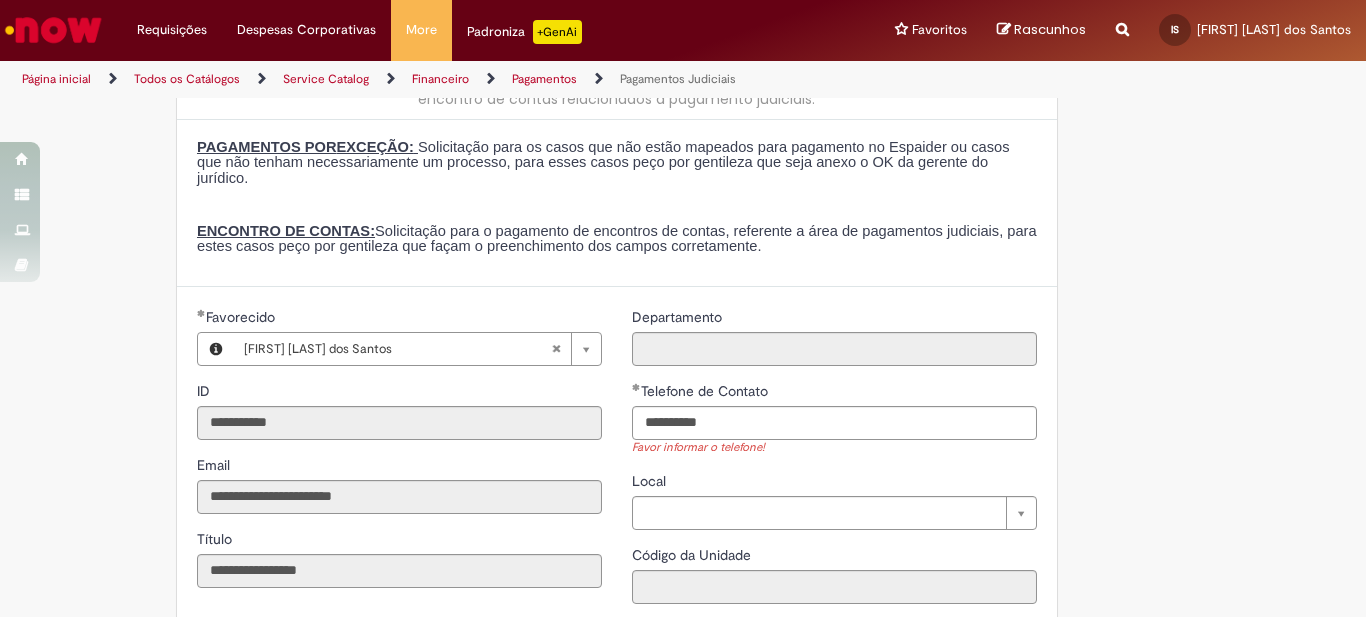 type on "**********" 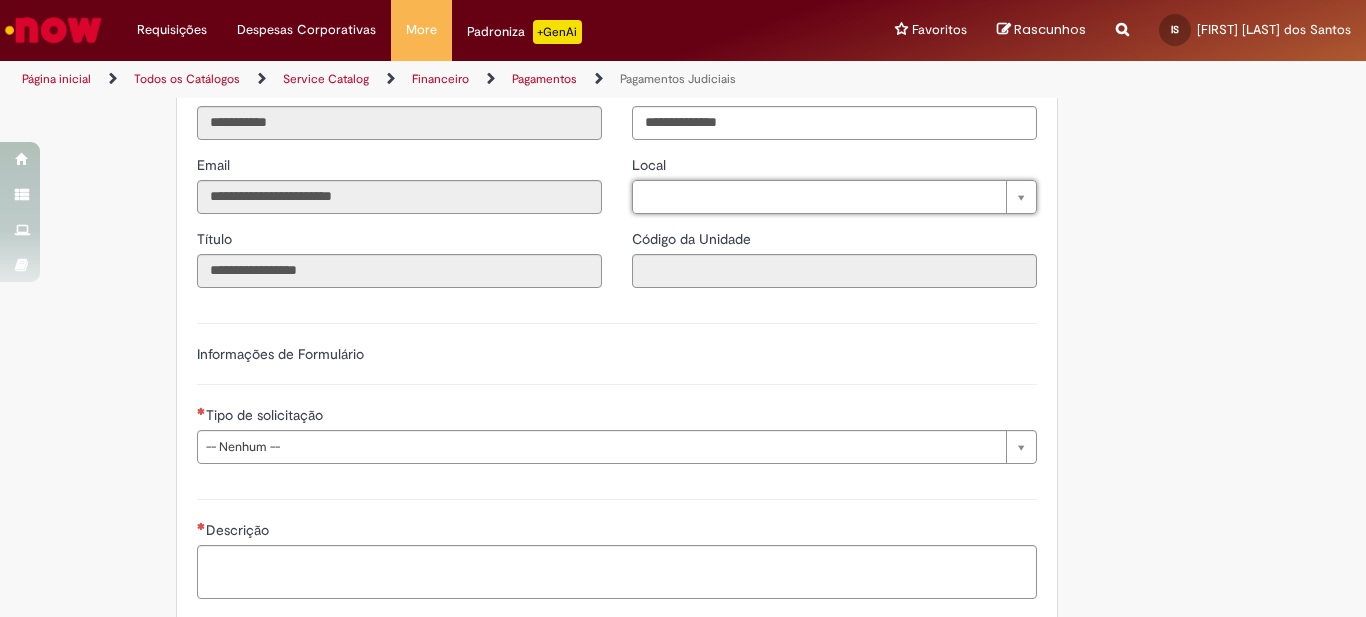 scroll, scrollTop: 600, scrollLeft: 0, axis: vertical 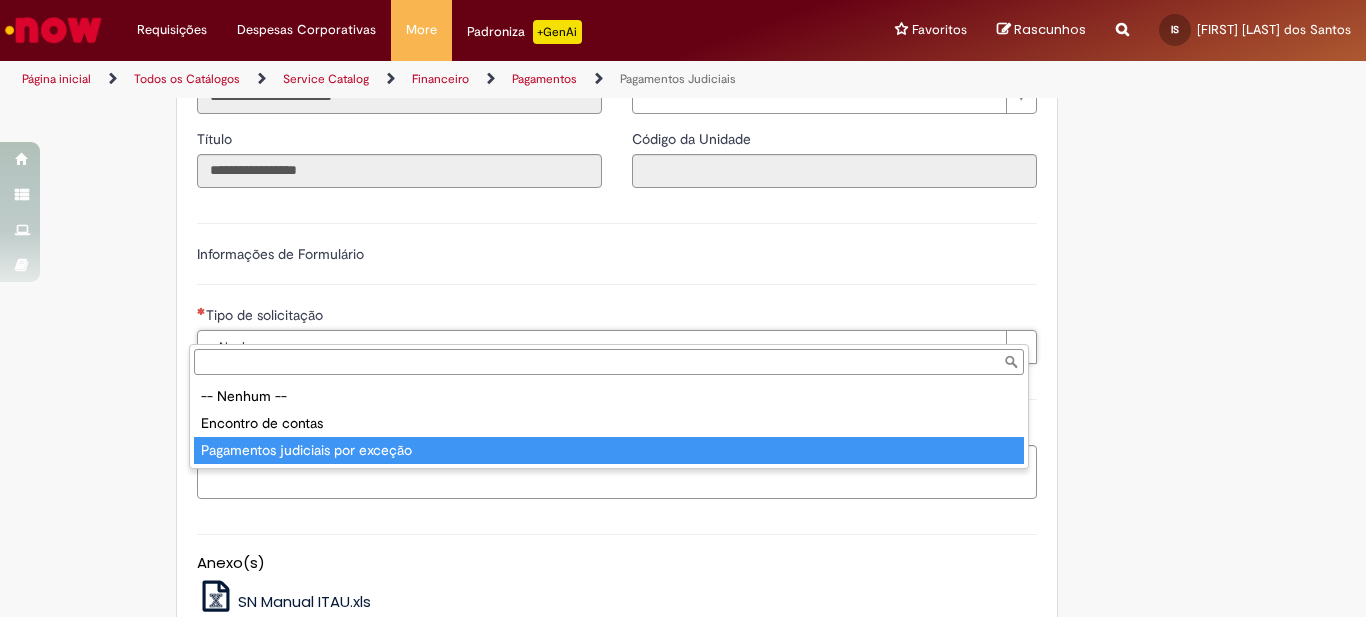 type on "**********" 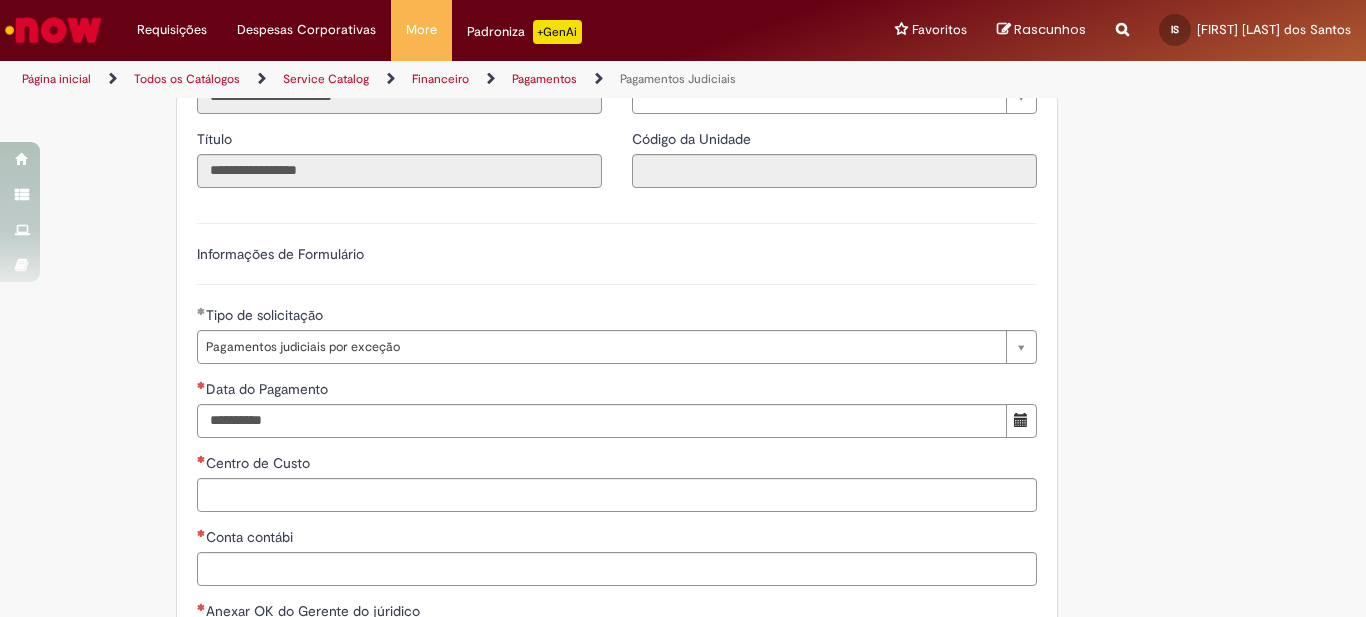 click on "**********" at bounding box center (585, 319) 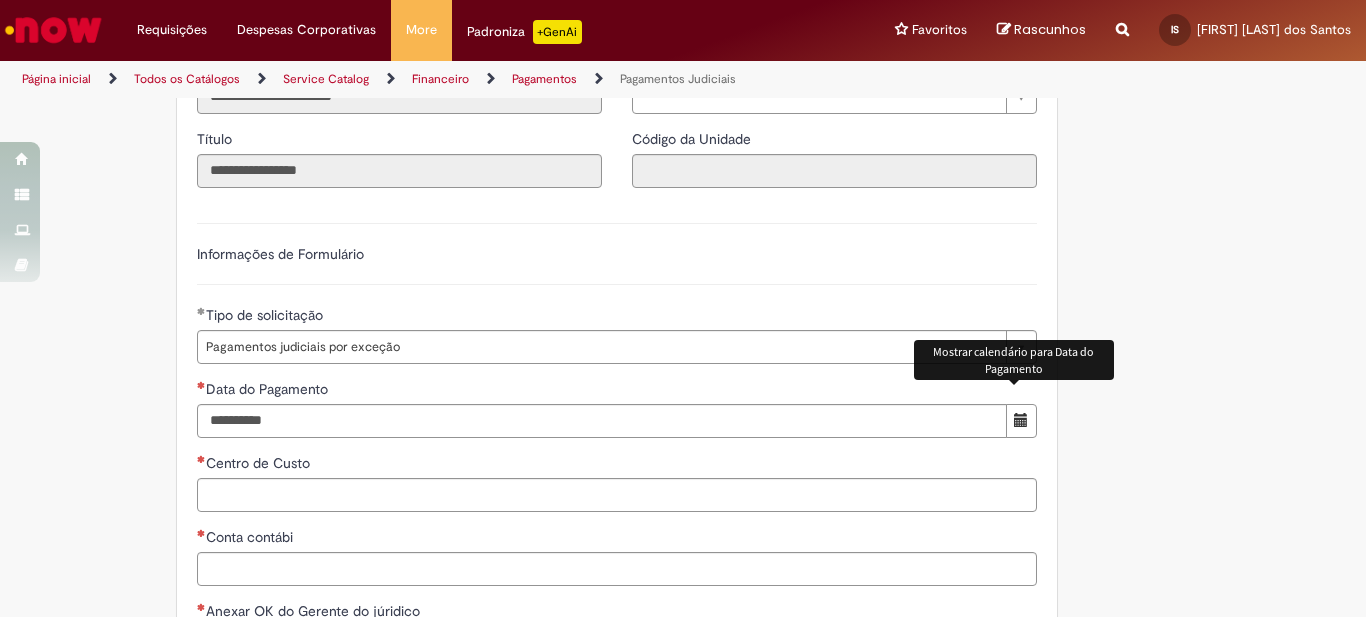 click at bounding box center (1021, 420) 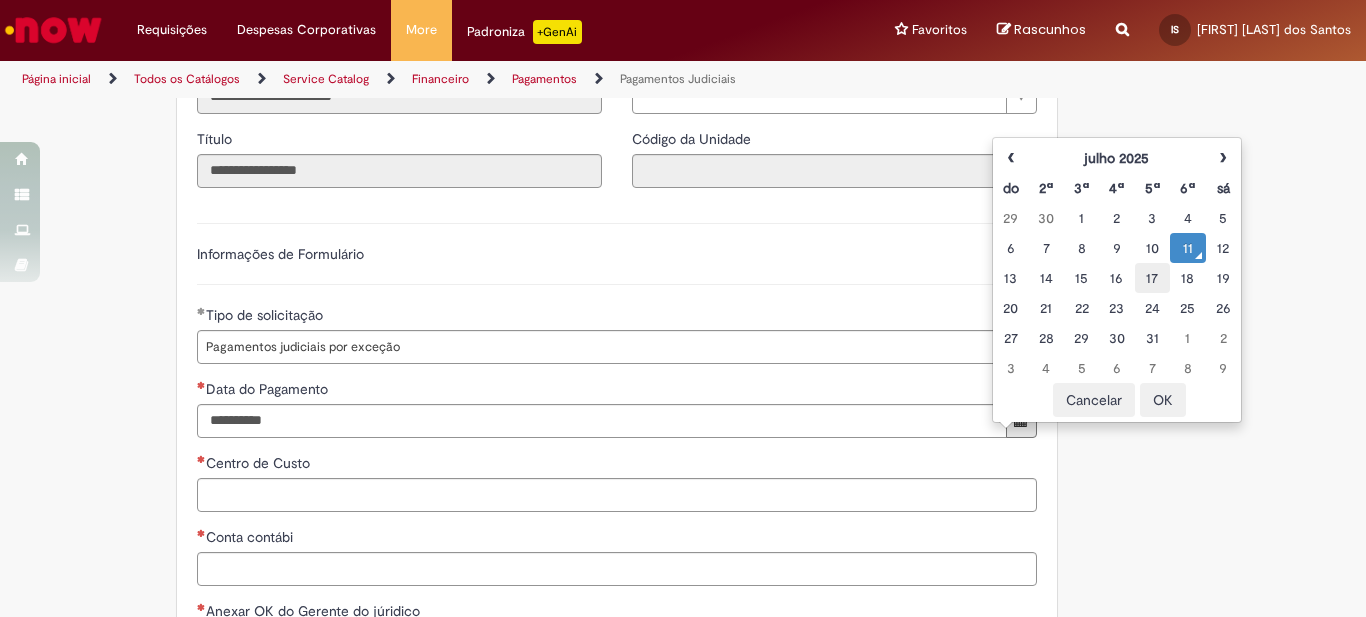 click on "17" at bounding box center (1152, 278) 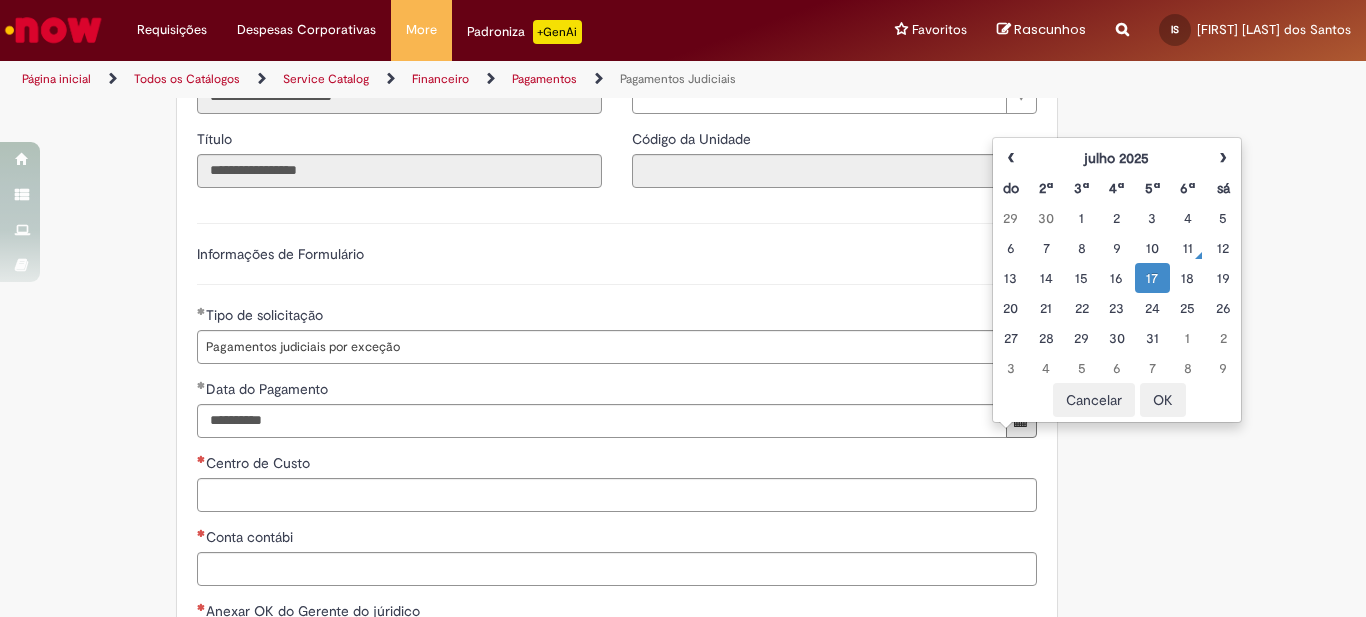 click on "17" at bounding box center [1152, 278] 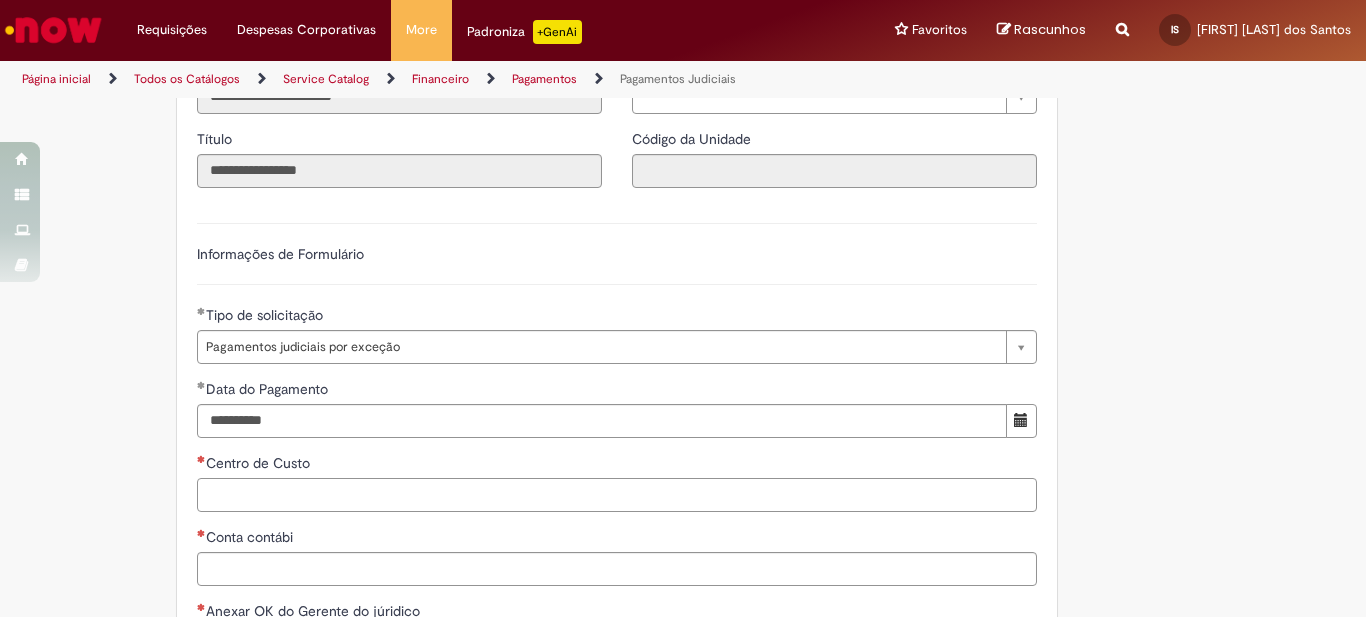 click on "Centro de Custo" at bounding box center (617, 495) 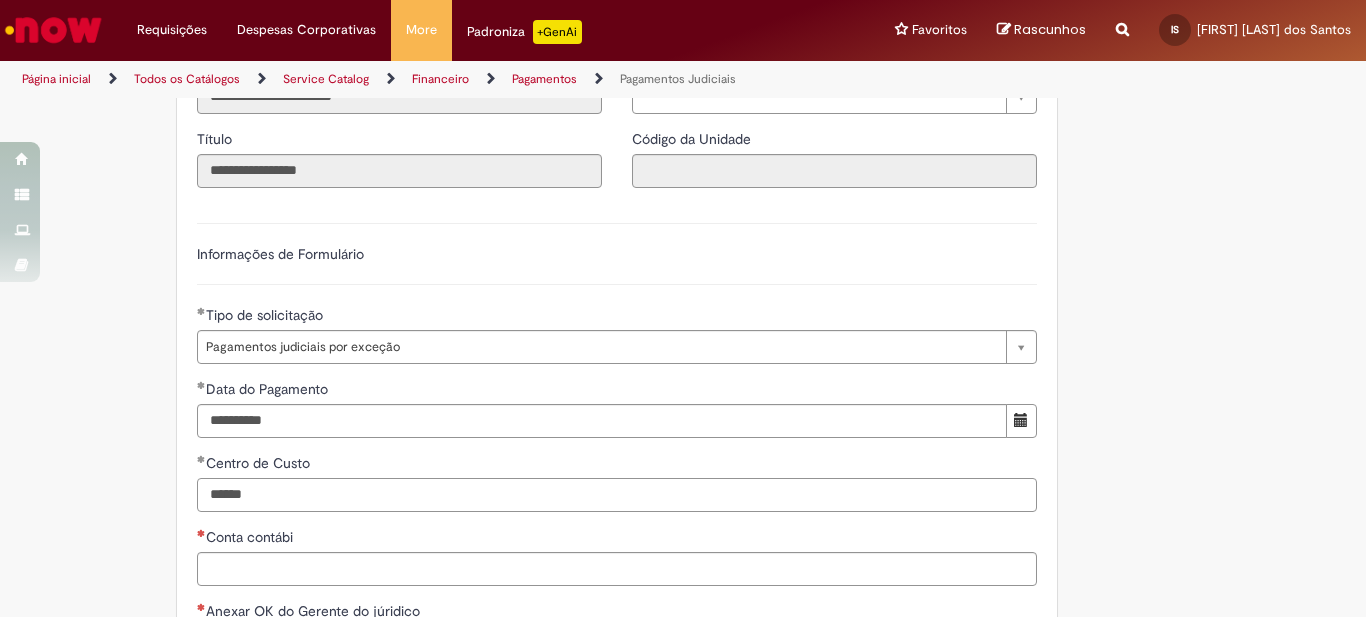 scroll, scrollTop: 800, scrollLeft: 0, axis: vertical 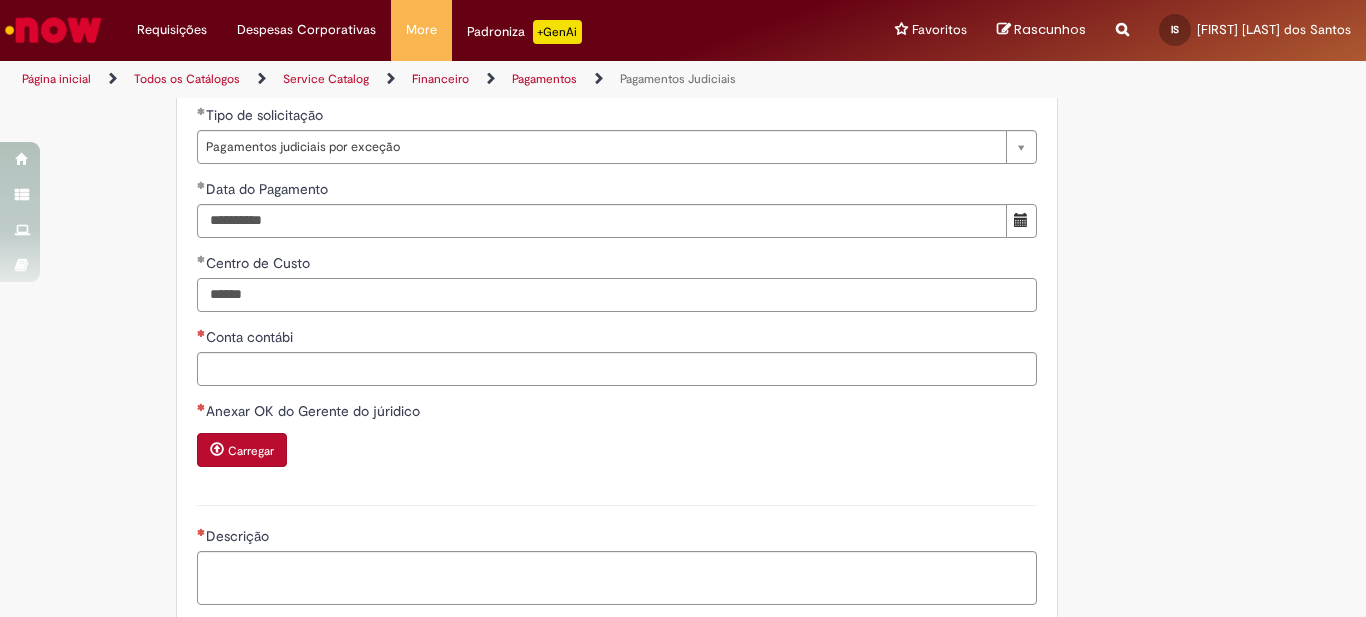 type on "******" 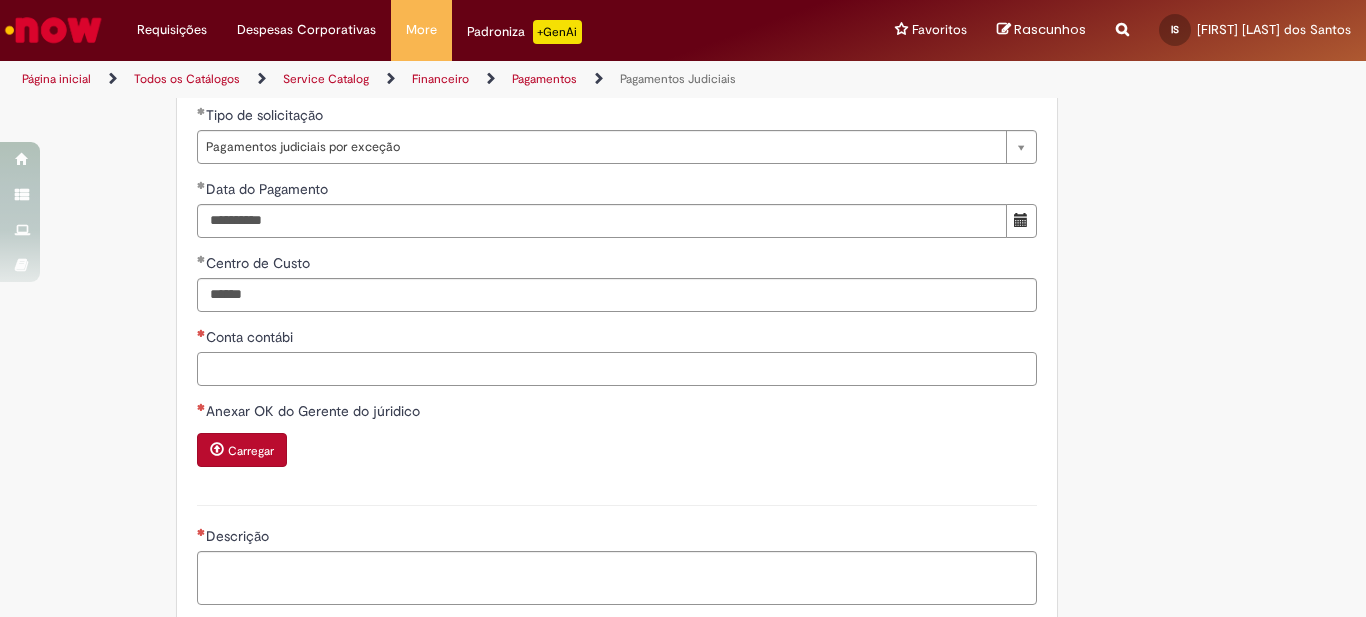 click on "Conta contábi" at bounding box center [617, 369] 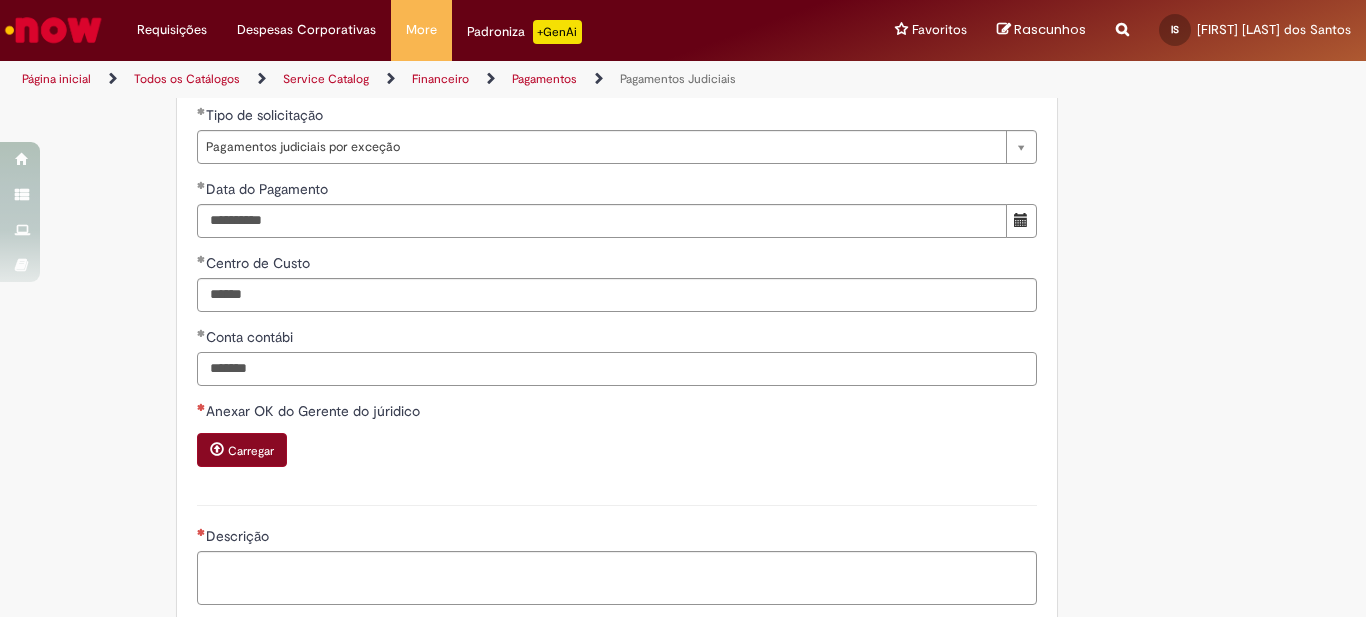 type on "*******" 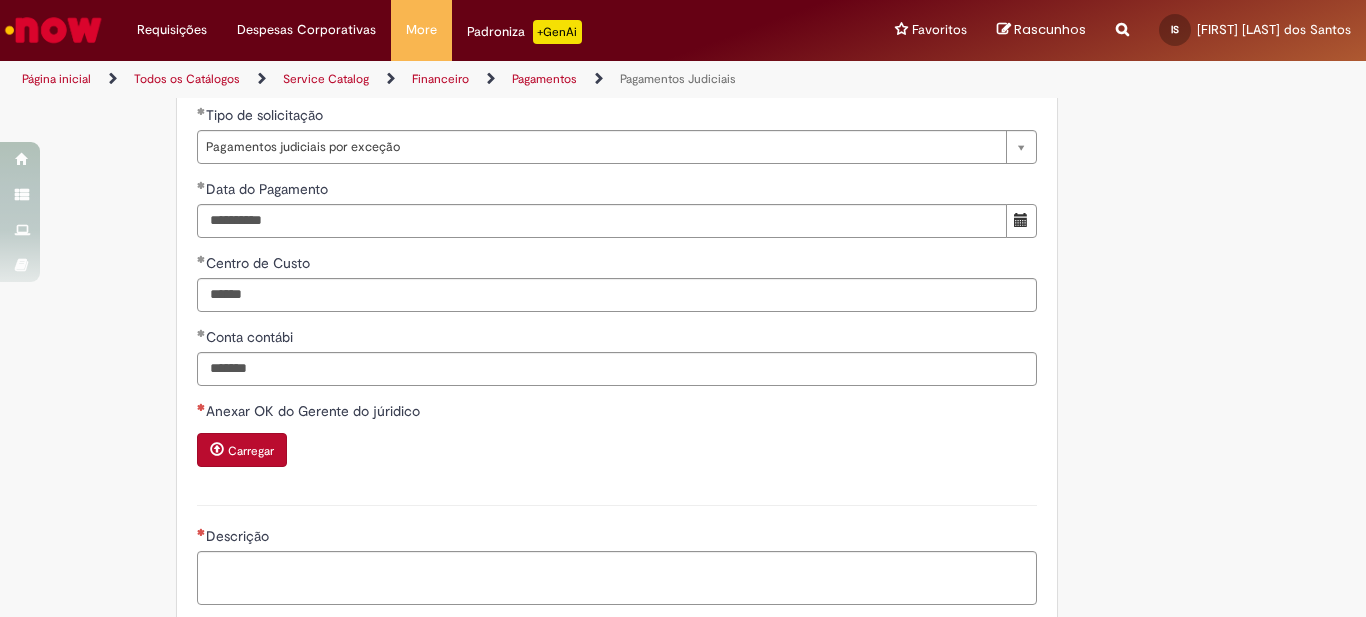 click on "Carregar" at bounding box center (251, 451) 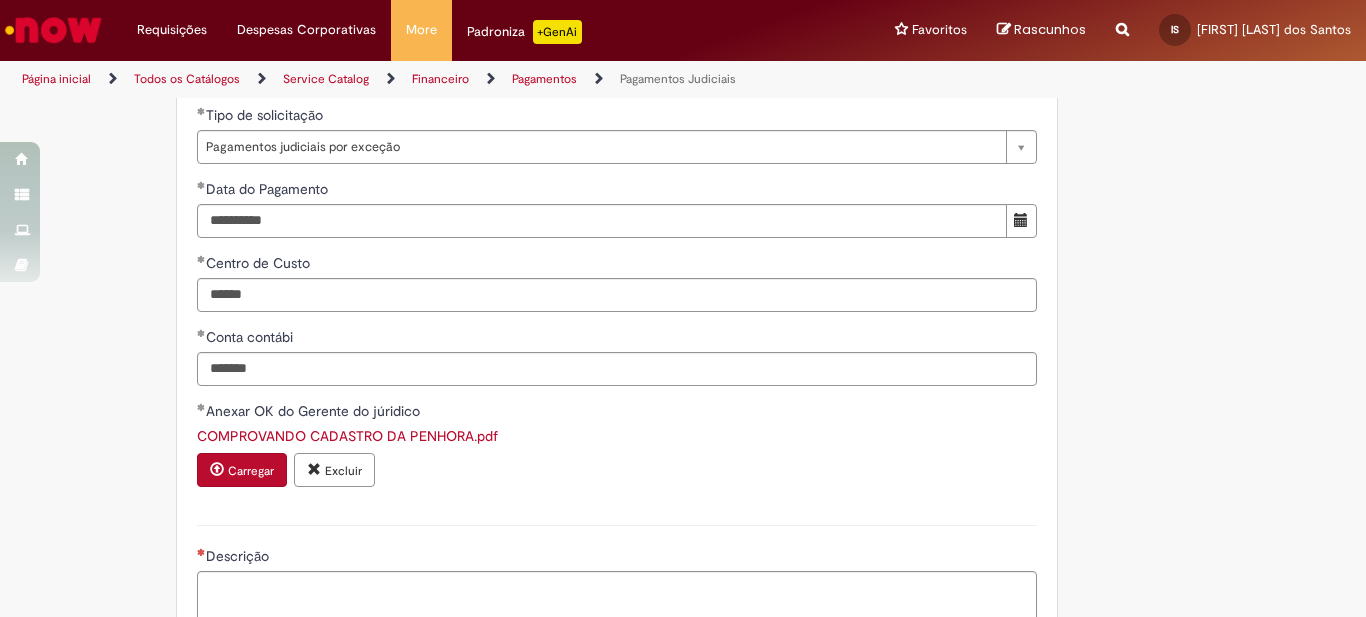 click on "**********" at bounding box center [683, 129] 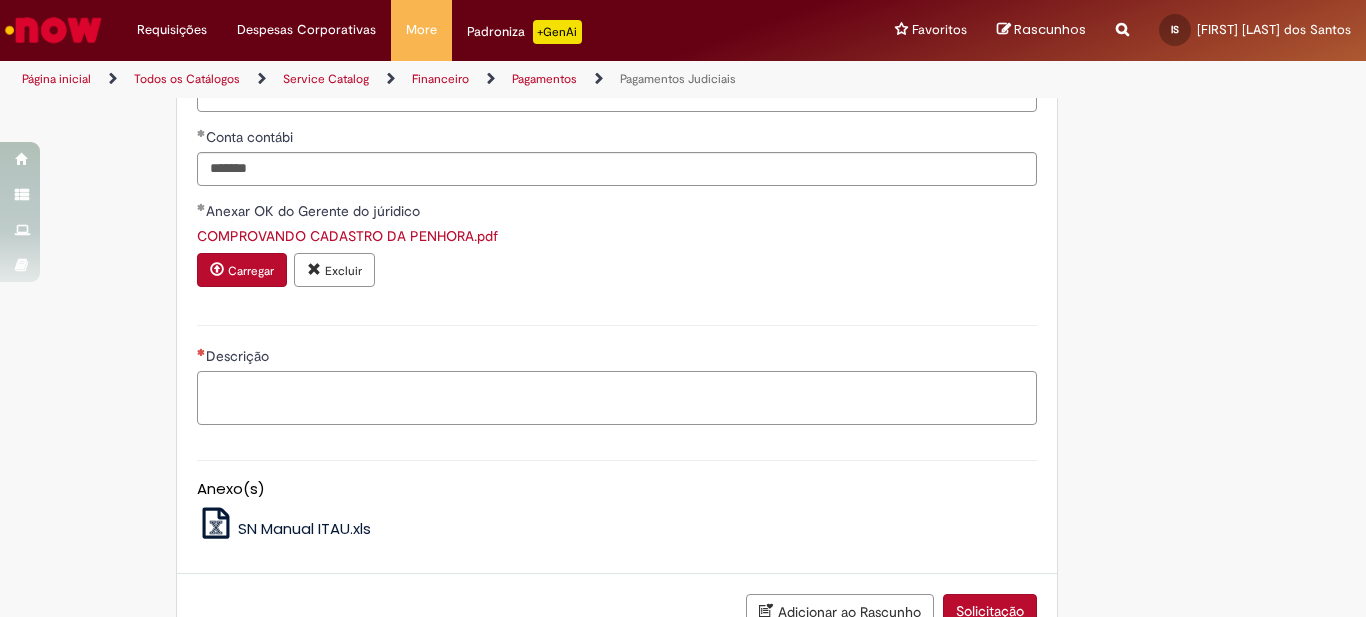 click on "Descrição" at bounding box center [617, 398] 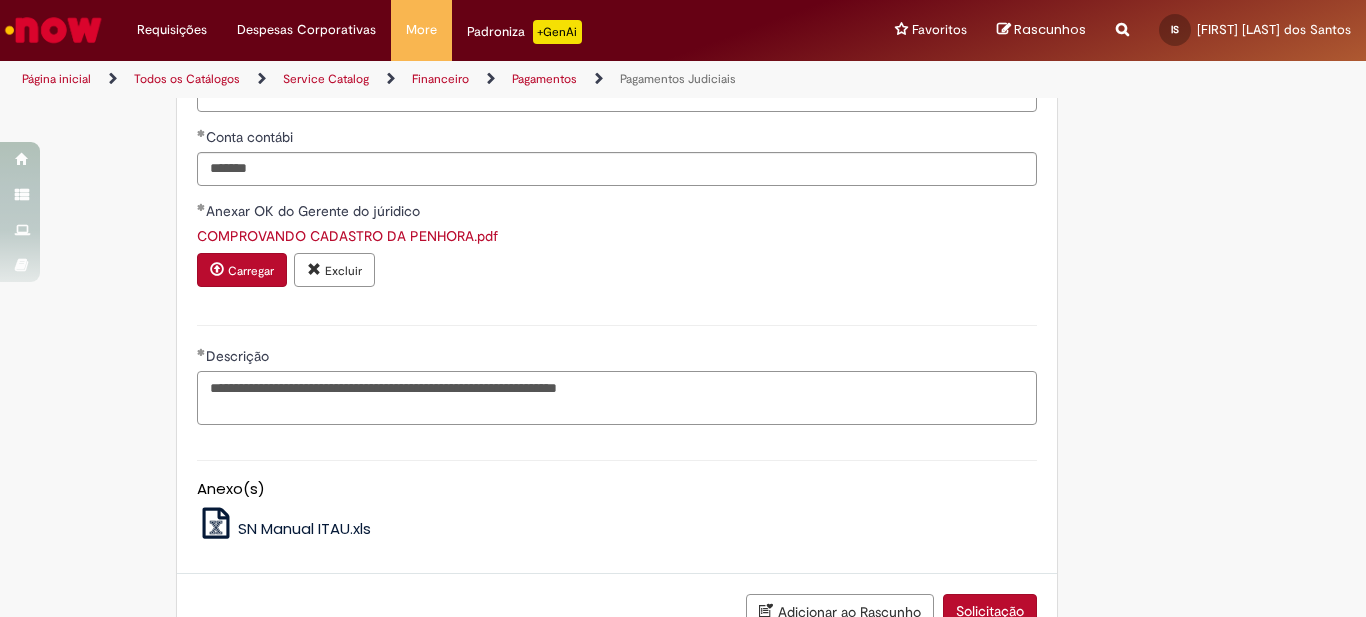 click on "**********" at bounding box center [617, 398] 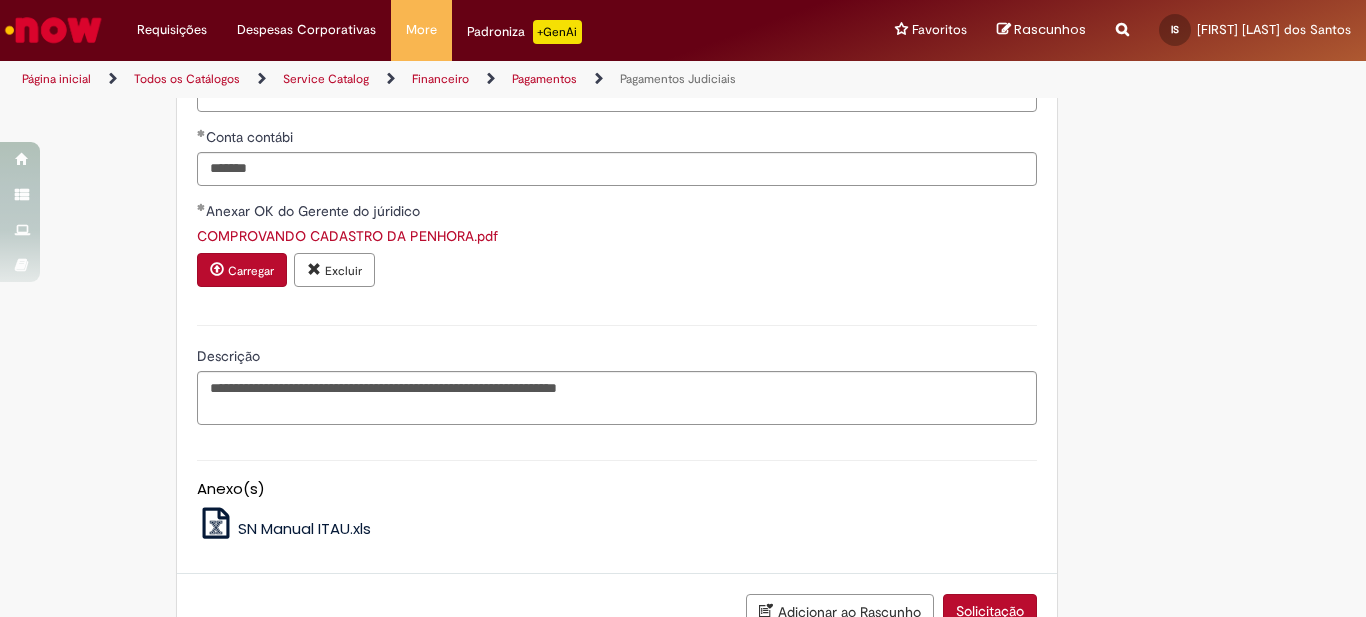 click on "SN Manual ITAU.xls" at bounding box center (617, 523) 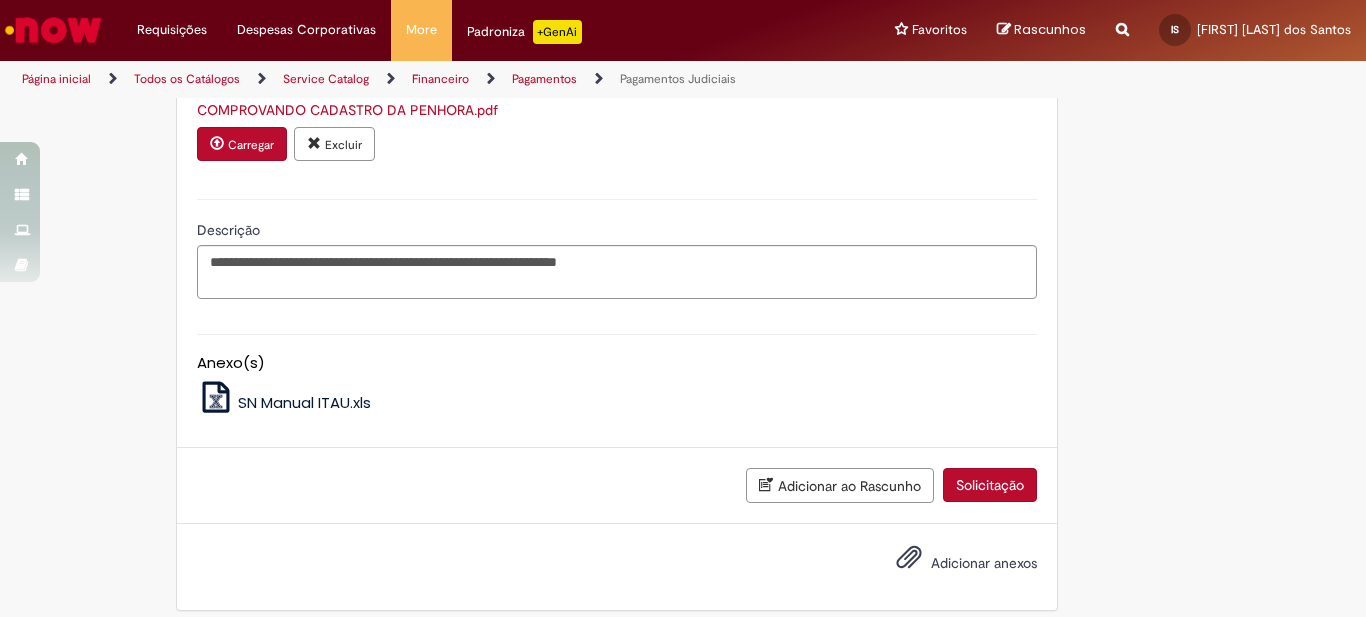 click on "Adicionar anexos" at bounding box center (984, 563) 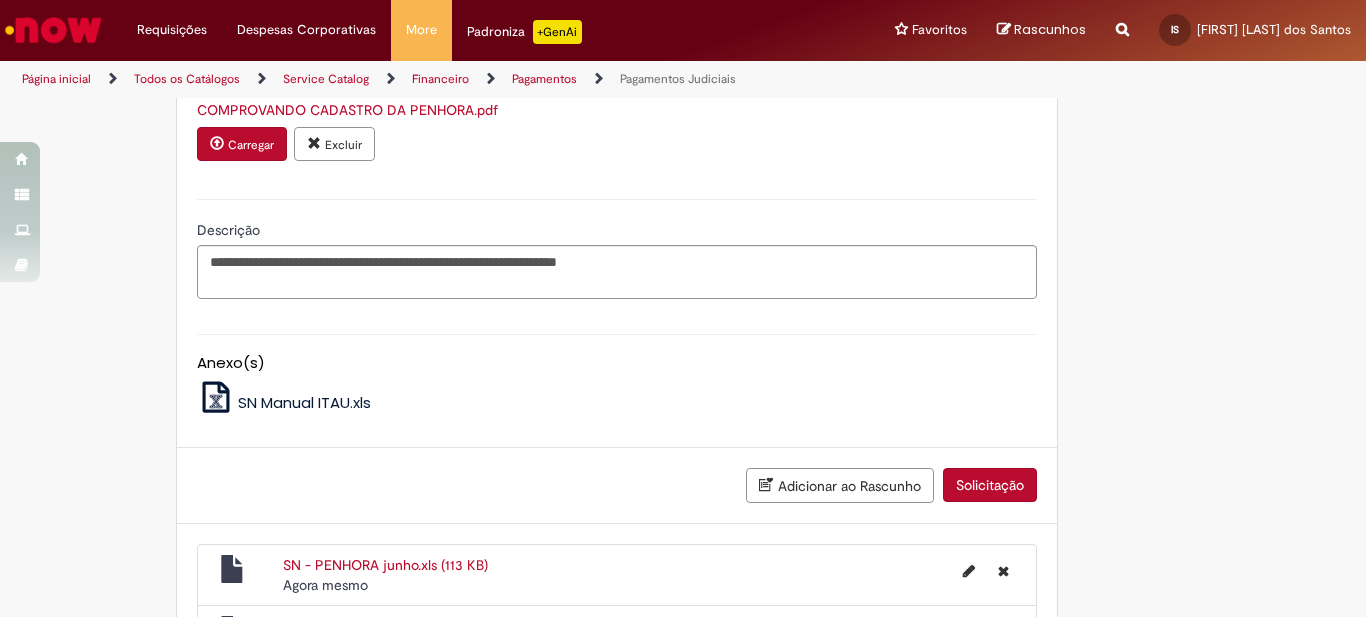 scroll, scrollTop: 1259, scrollLeft: 0, axis: vertical 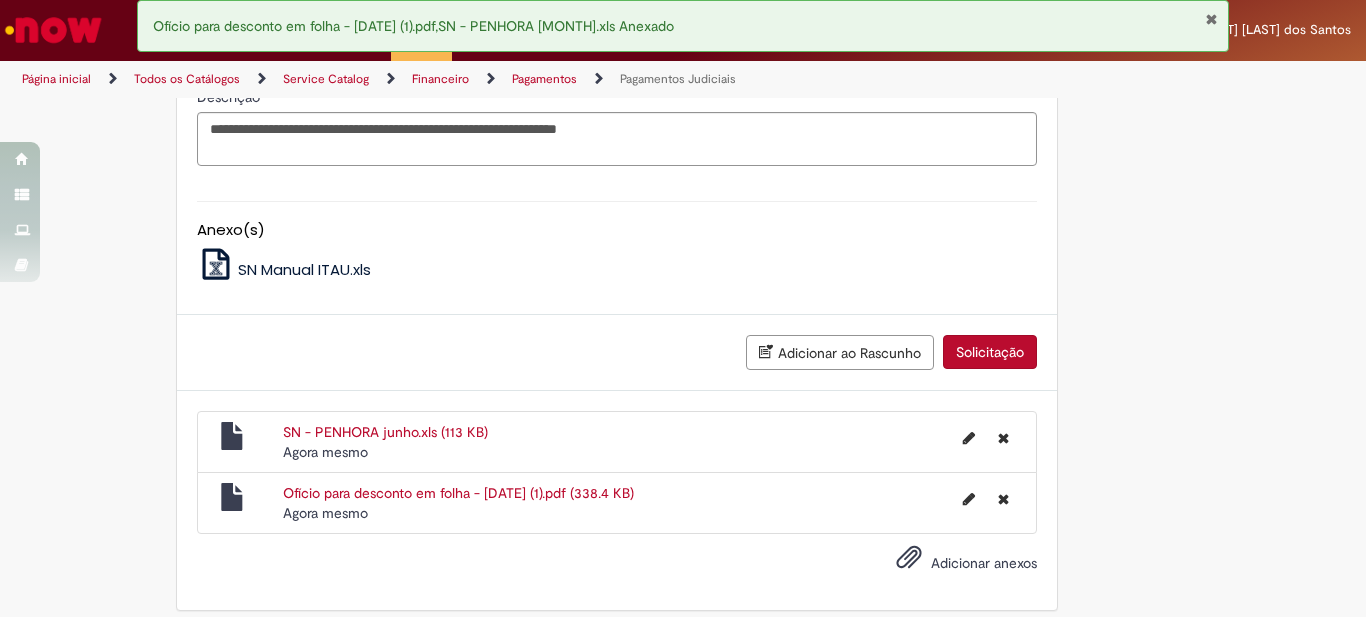 click on "Adicionar anexos" at bounding box center [984, 563] 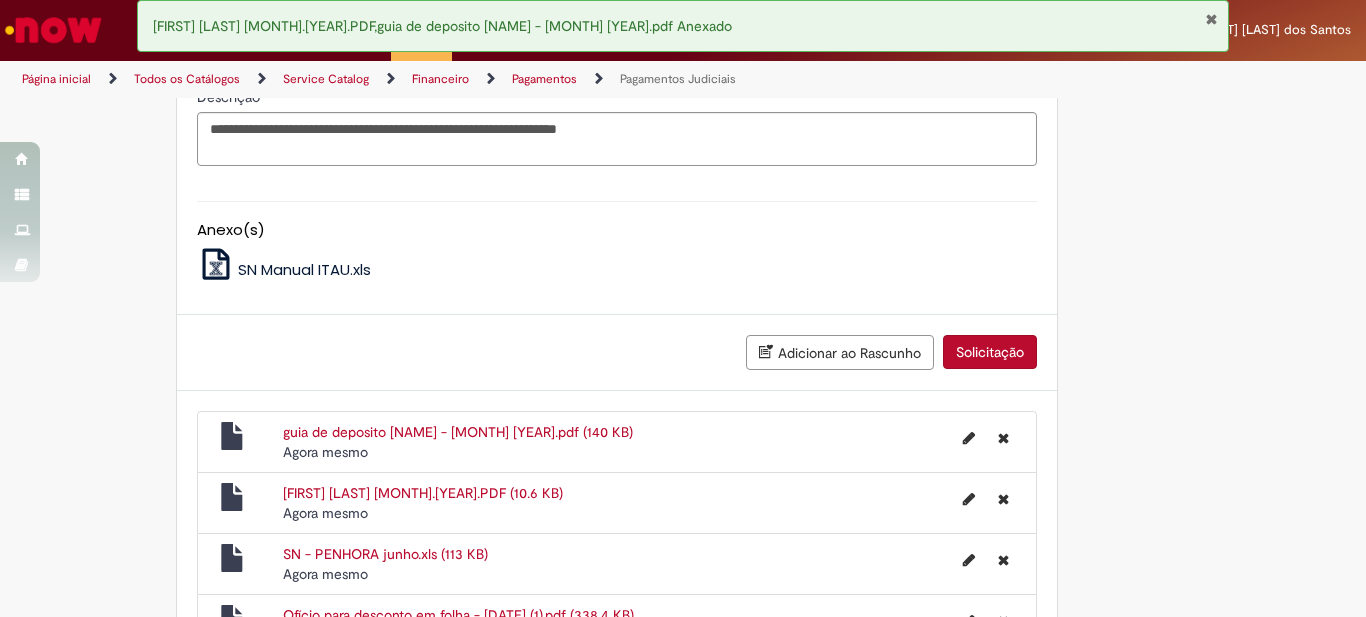 scroll, scrollTop: 1381, scrollLeft: 0, axis: vertical 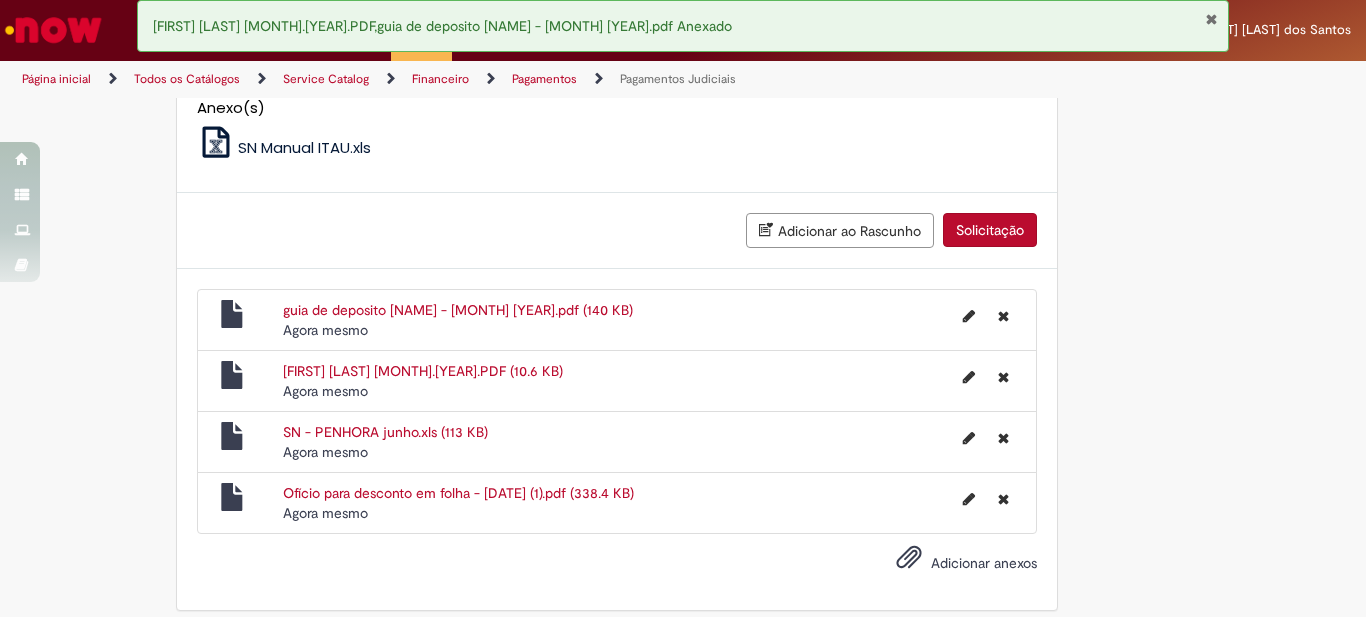 click on "Solicitação" at bounding box center [990, 230] 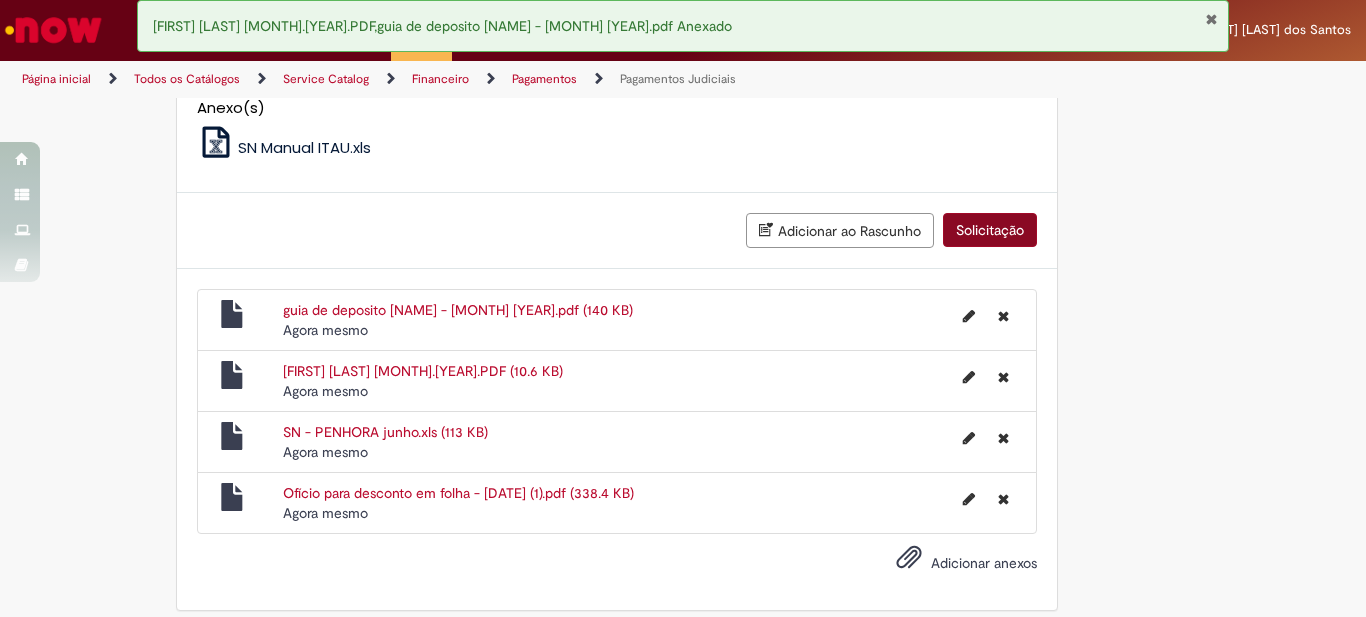 scroll, scrollTop: 1335, scrollLeft: 0, axis: vertical 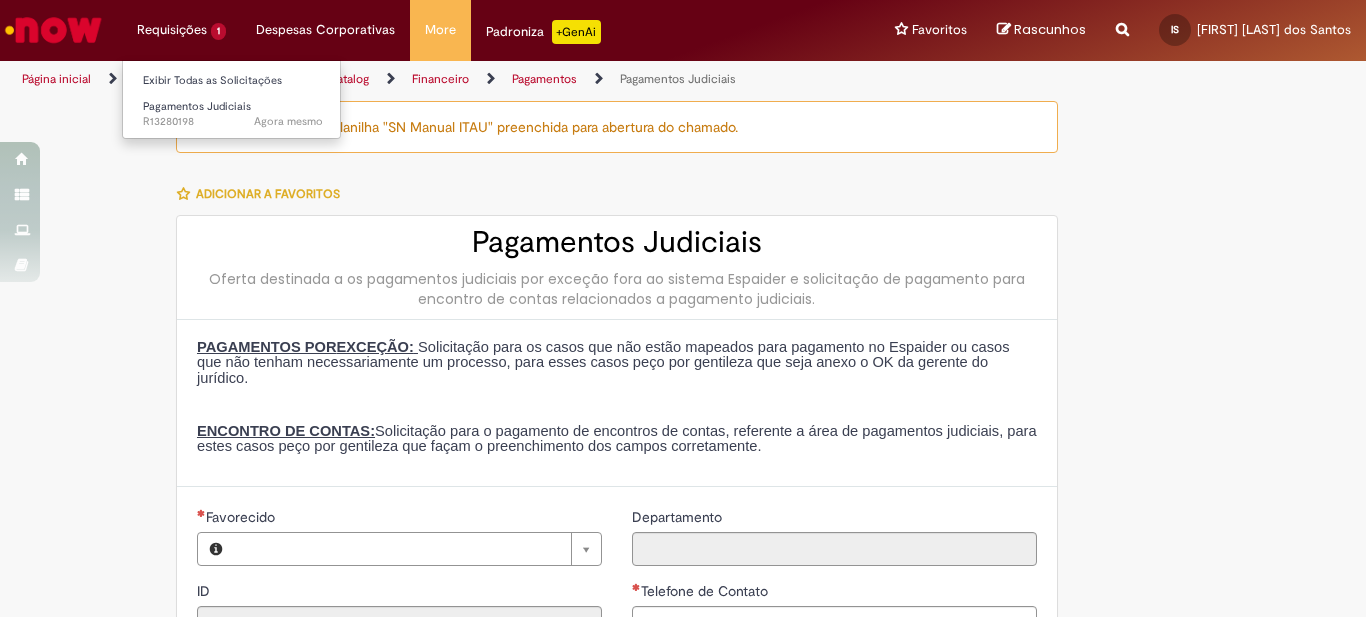 type on "**********" 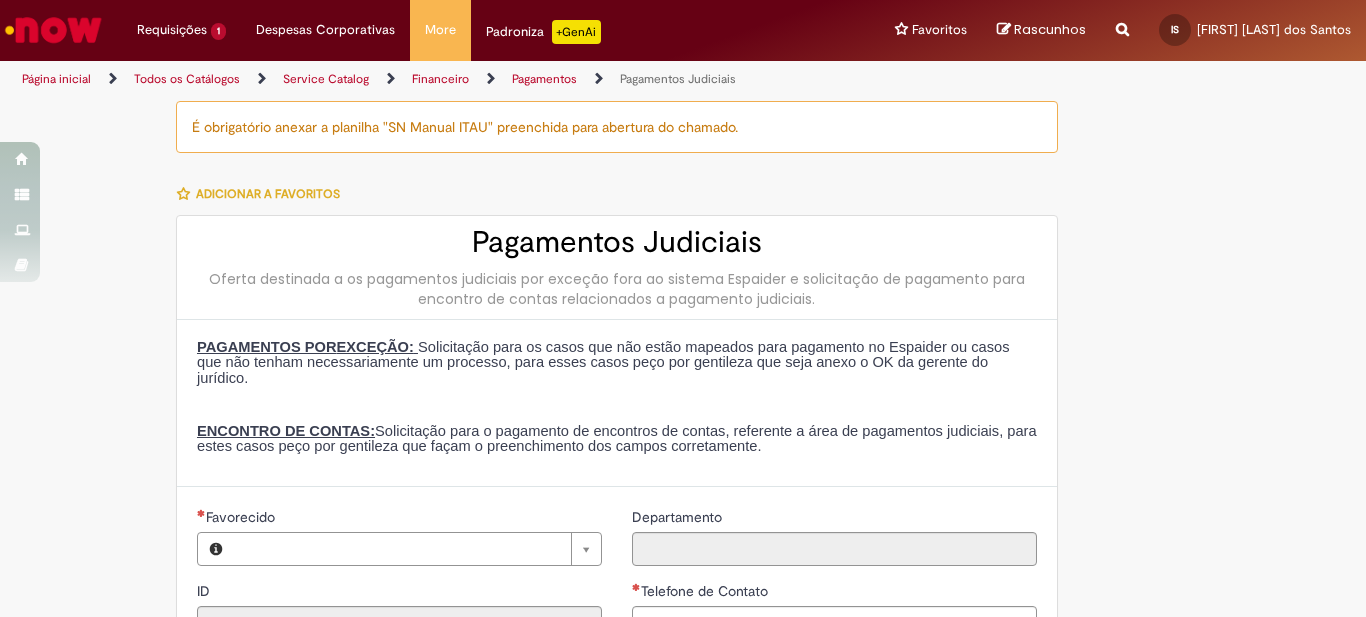 type on "**********" 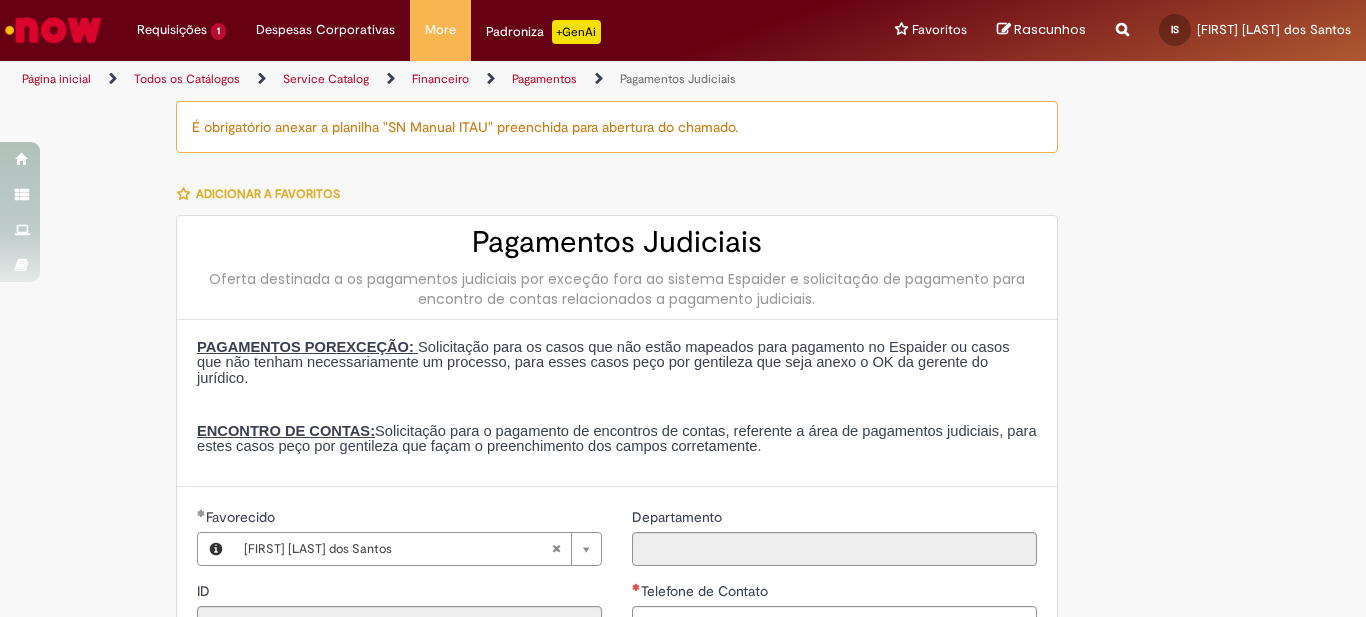scroll, scrollTop: 100, scrollLeft: 0, axis: vertical 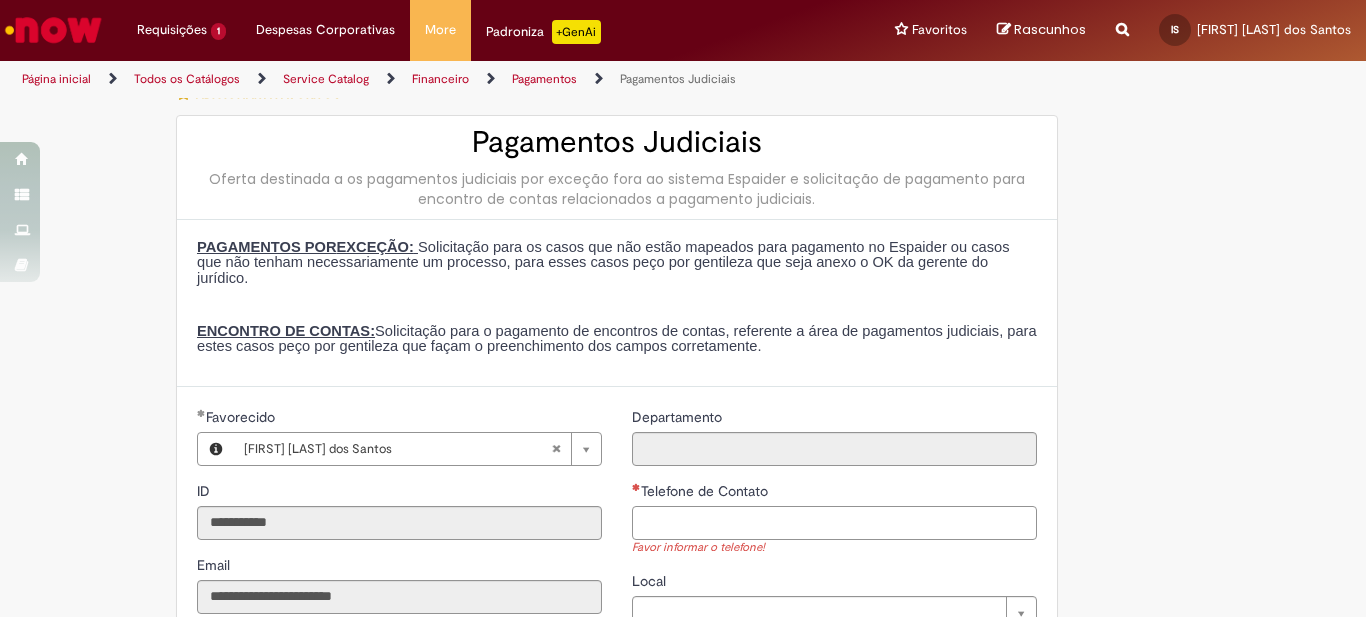 click on "Telefone de Contato" at bounding box center (834, 523) 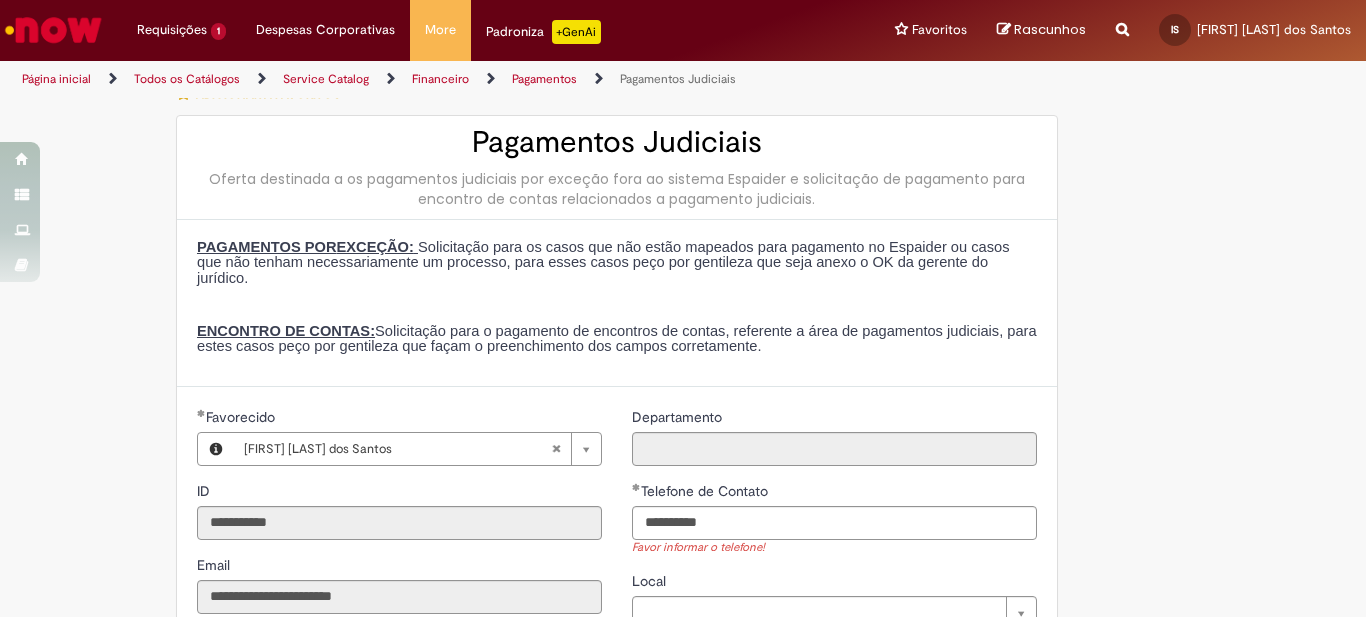 type on "**********" 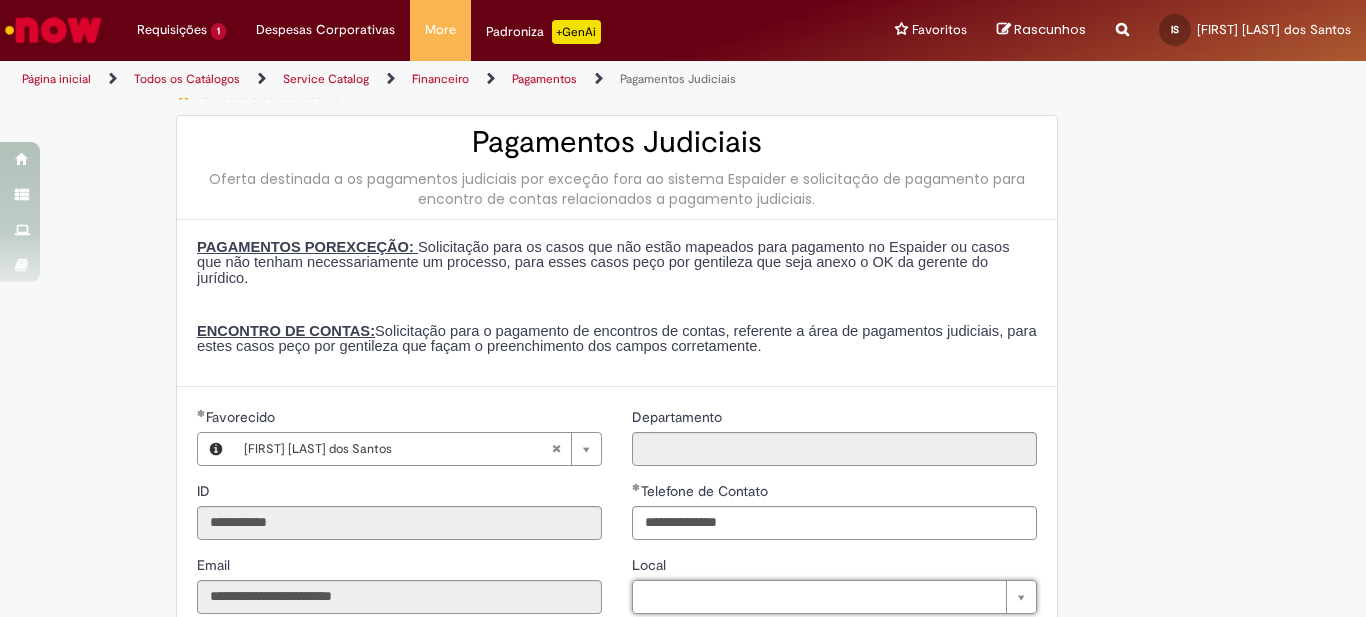 scroll, scrollTop: 500, scrollLeft: 0, axis: vertical 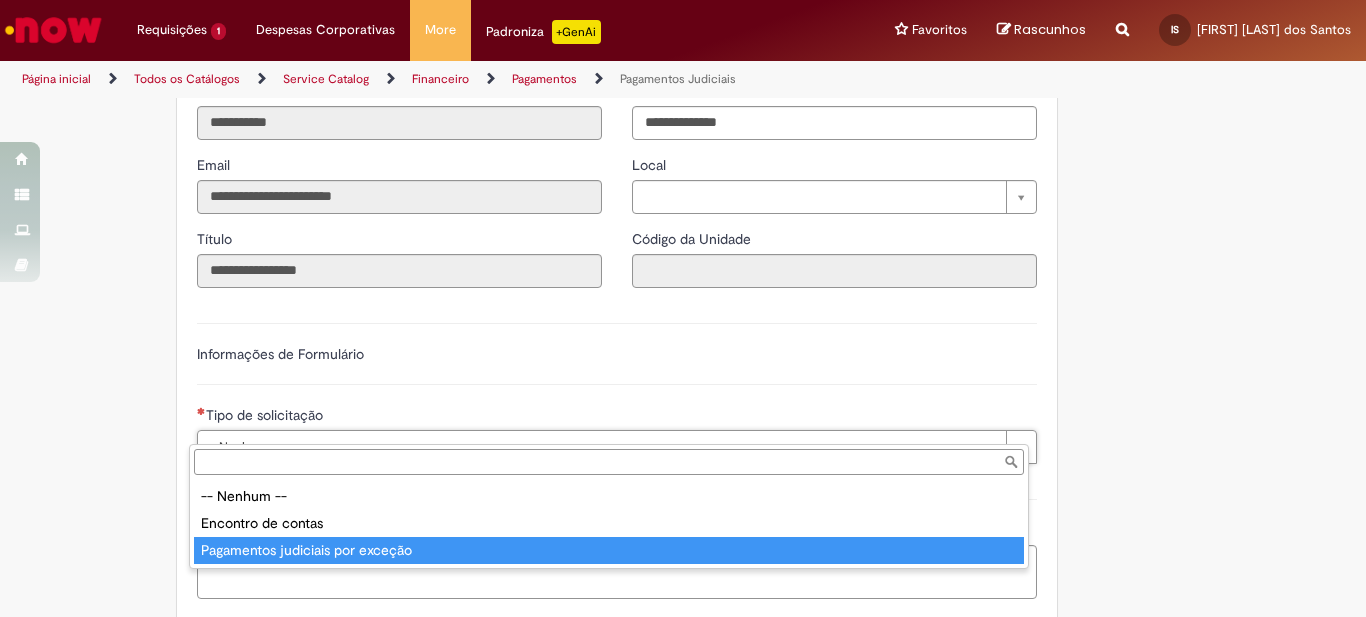 type on "**********" 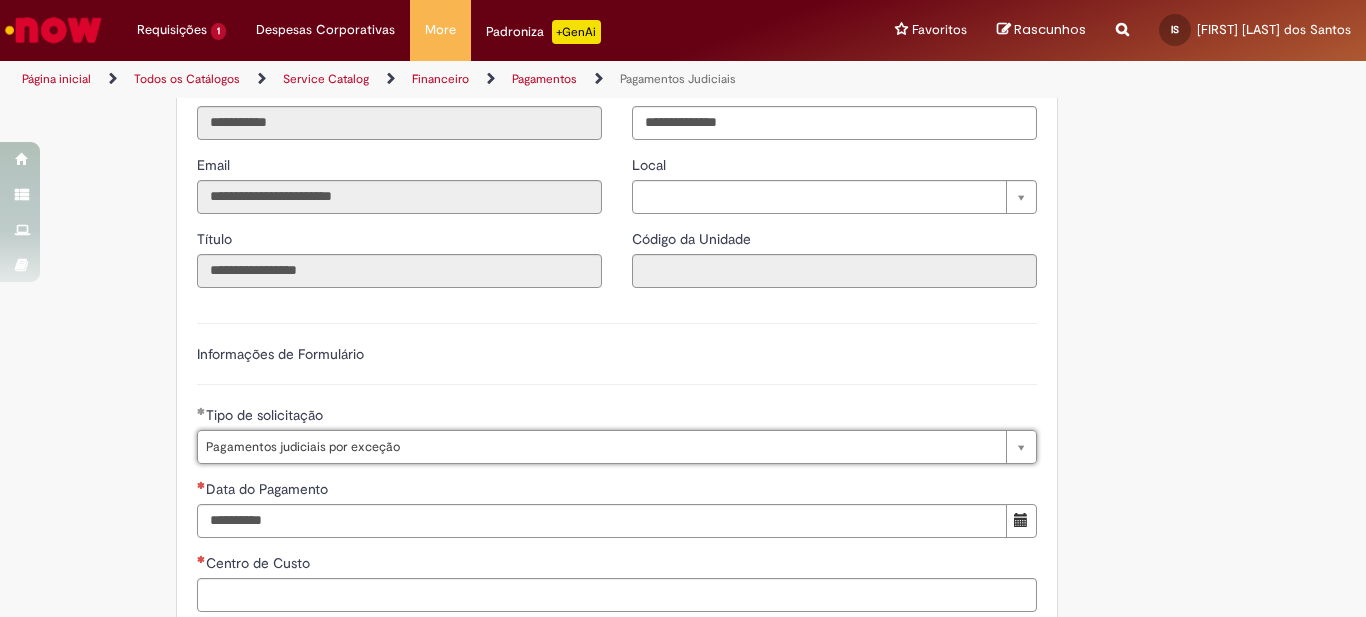 scroll, scrollTop: 700, scrollLeft: 0, axis: vertical 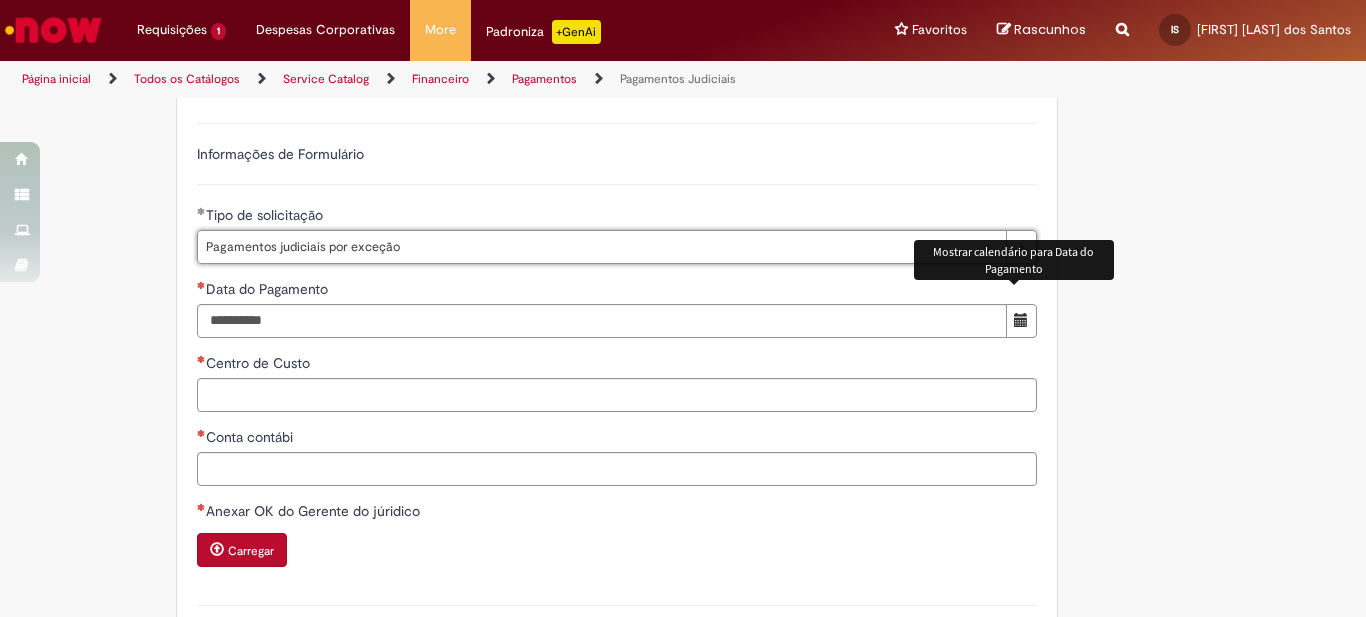 click at bounding box center [1021, 320] 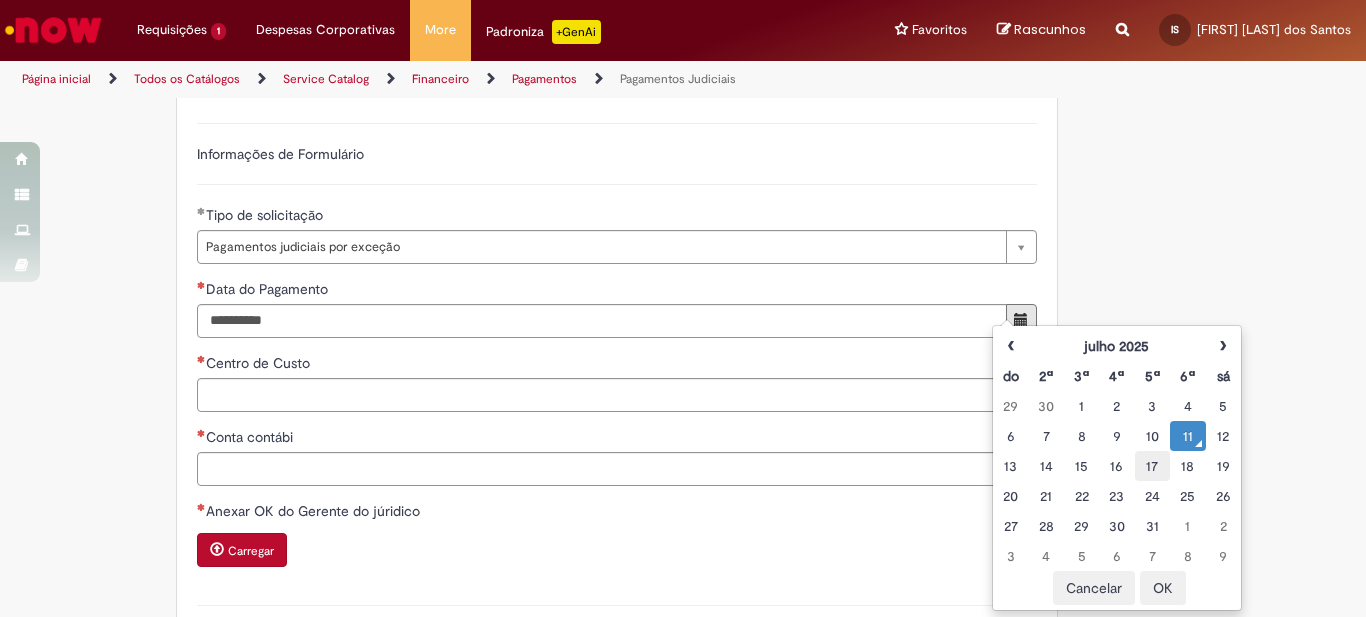 click on "17" at bounding box center (1152, 466) 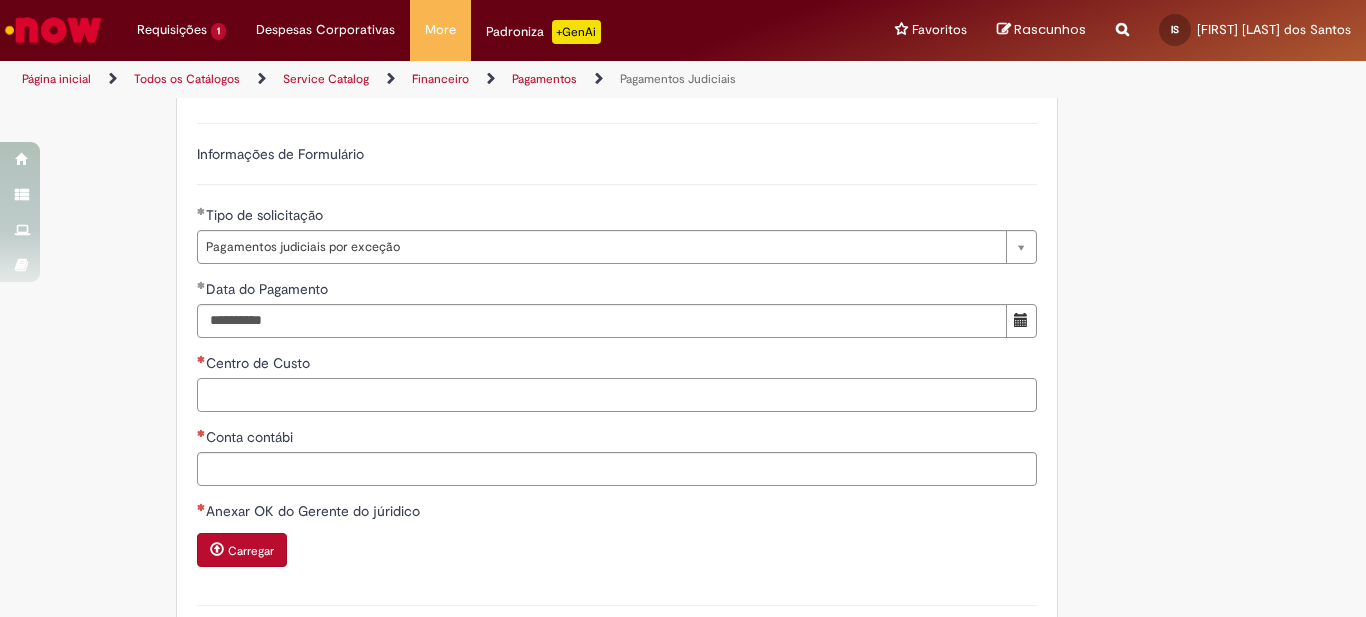 click on "Centro de Custo" at bounding box center (617, 395) 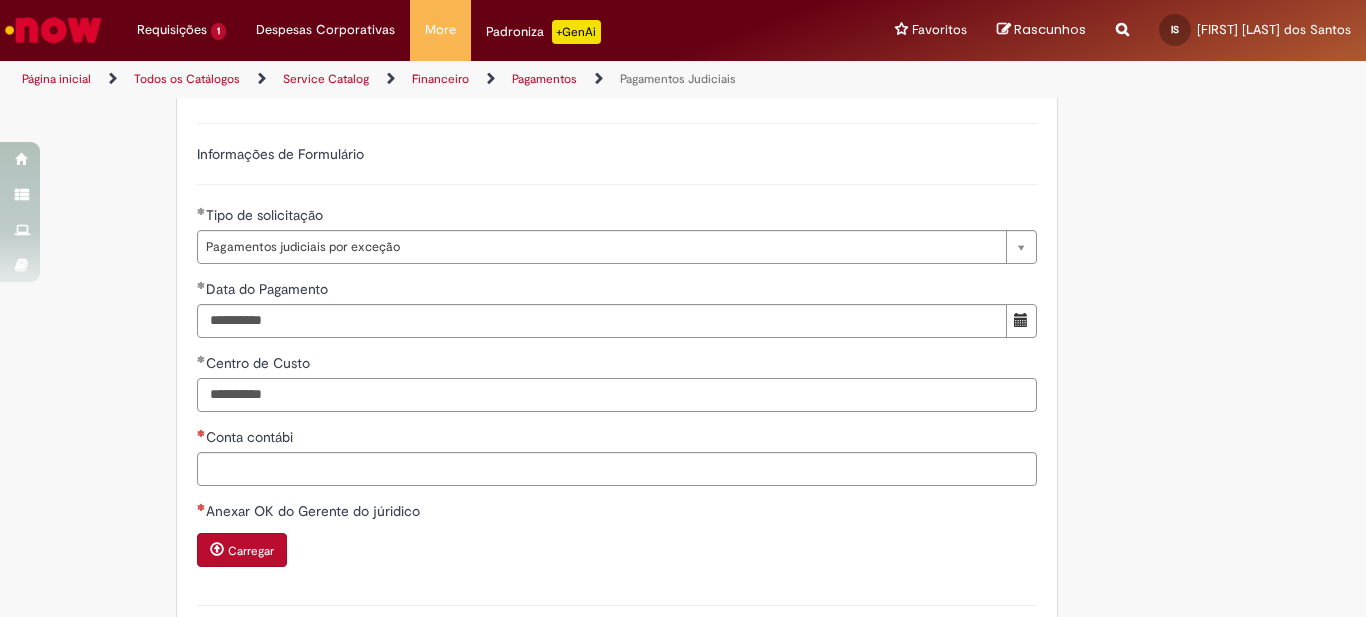 type on "**********" 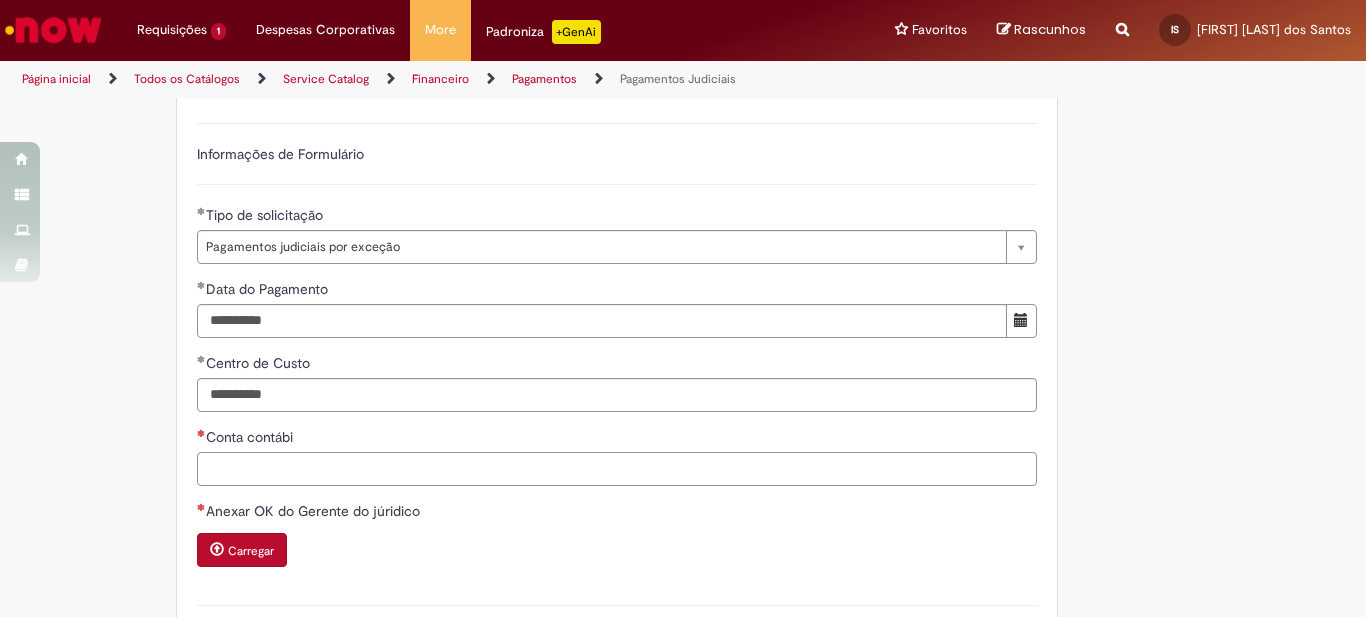 click on "Conta contábi" at bounding box center [617, 469] 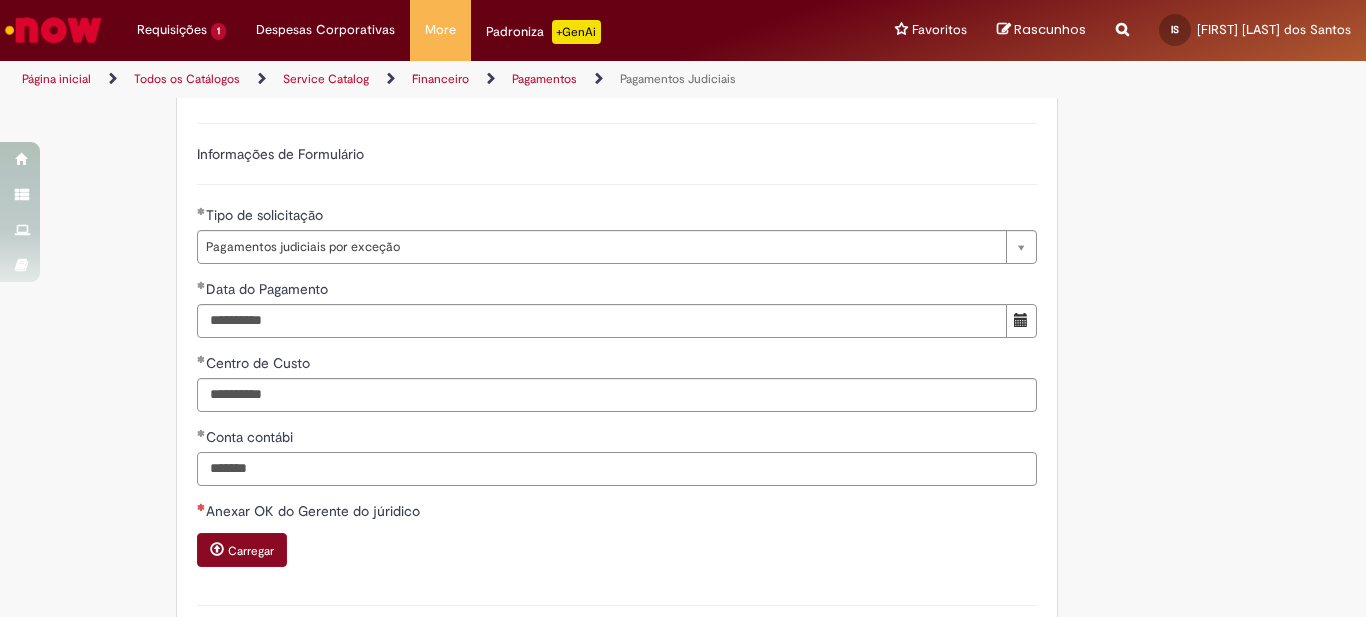 type on "*******" 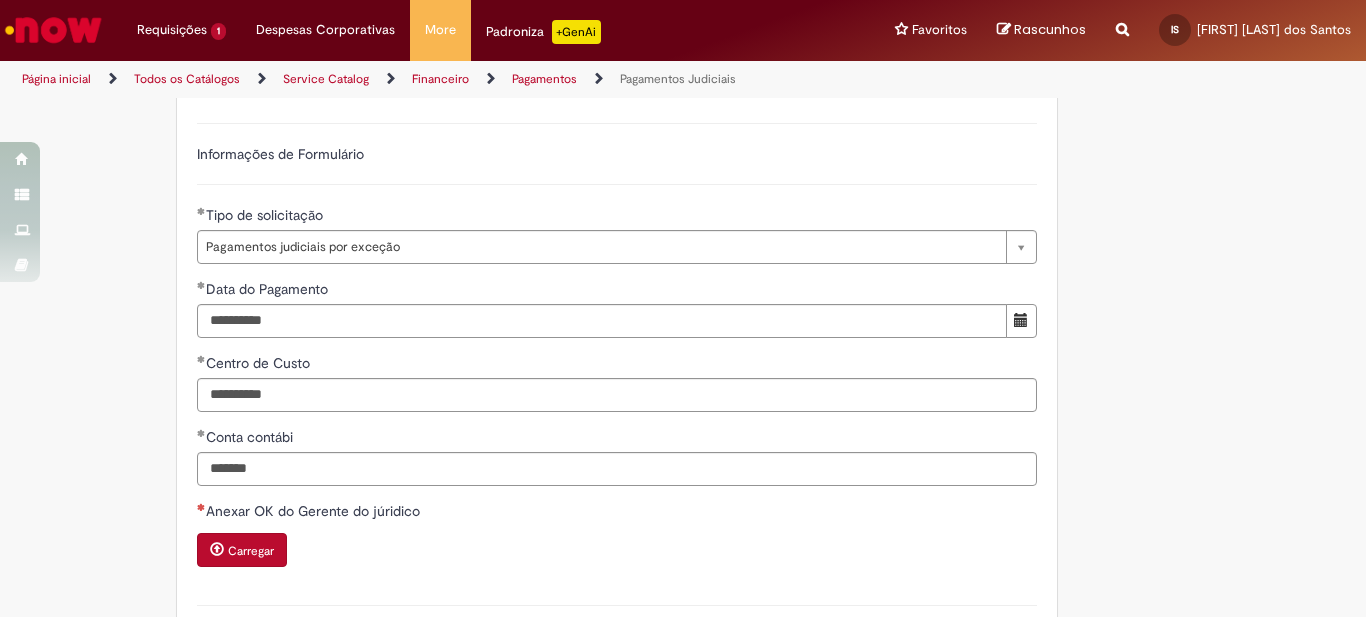 click on "Carregar" at bounding box center [251, 551] 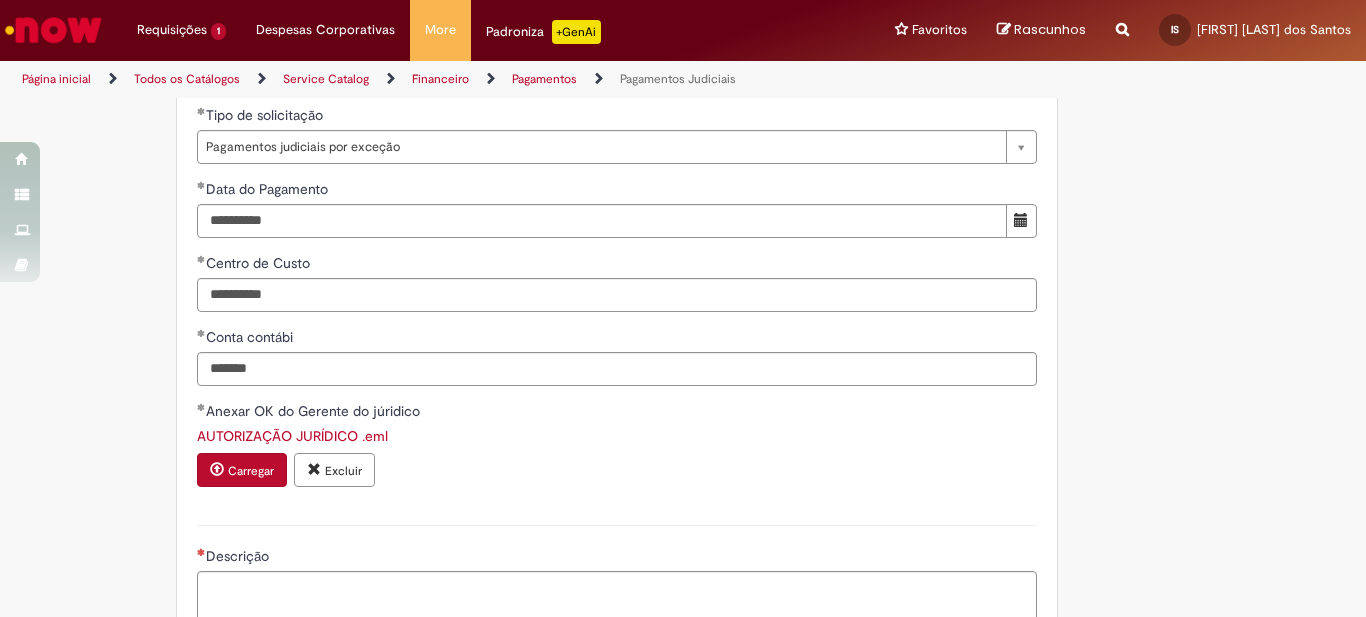 scroll, scrollTop: 900, scrollLeft: 0, axis: vertical 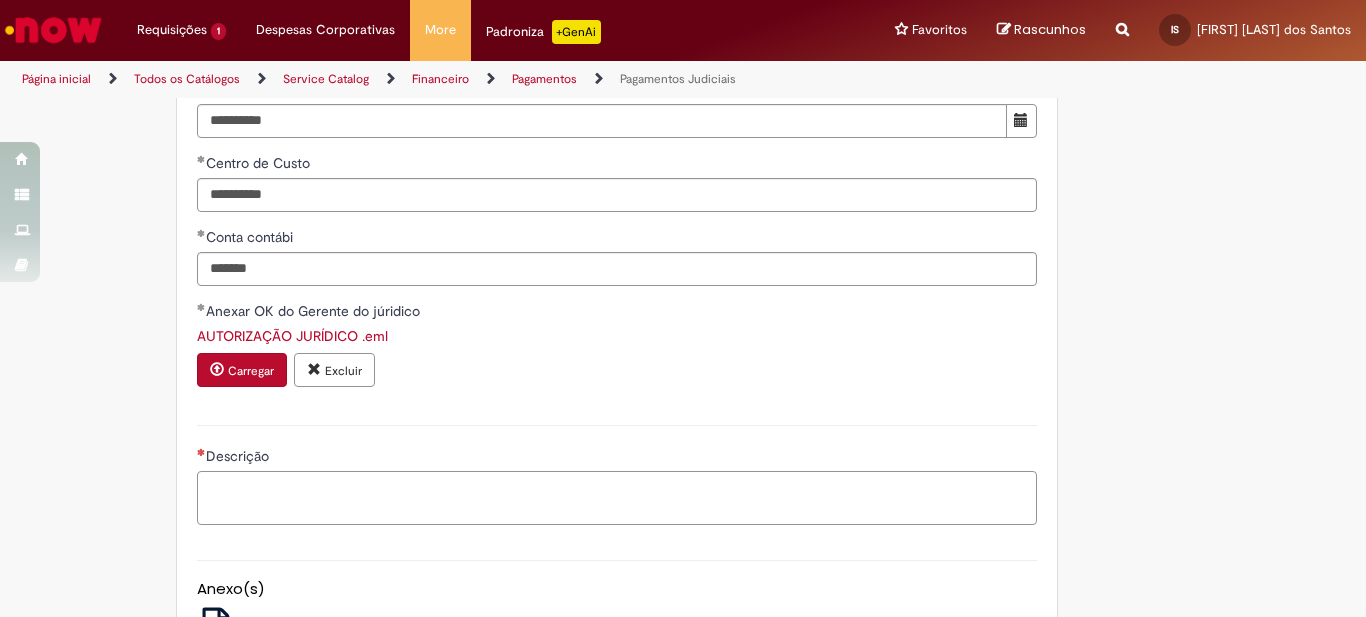 click on "Descrição" at bounding box center (617, 498) 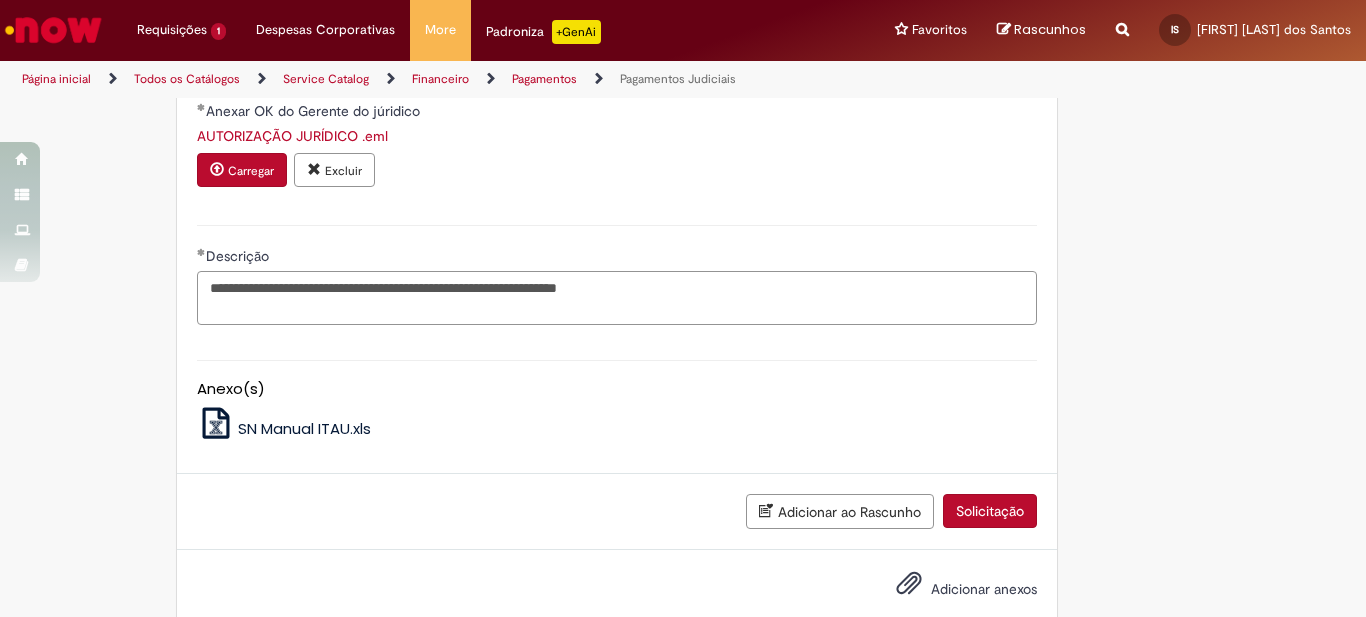scroll, scrollTop: 1126, scrollLeft: 0, axis: vertical 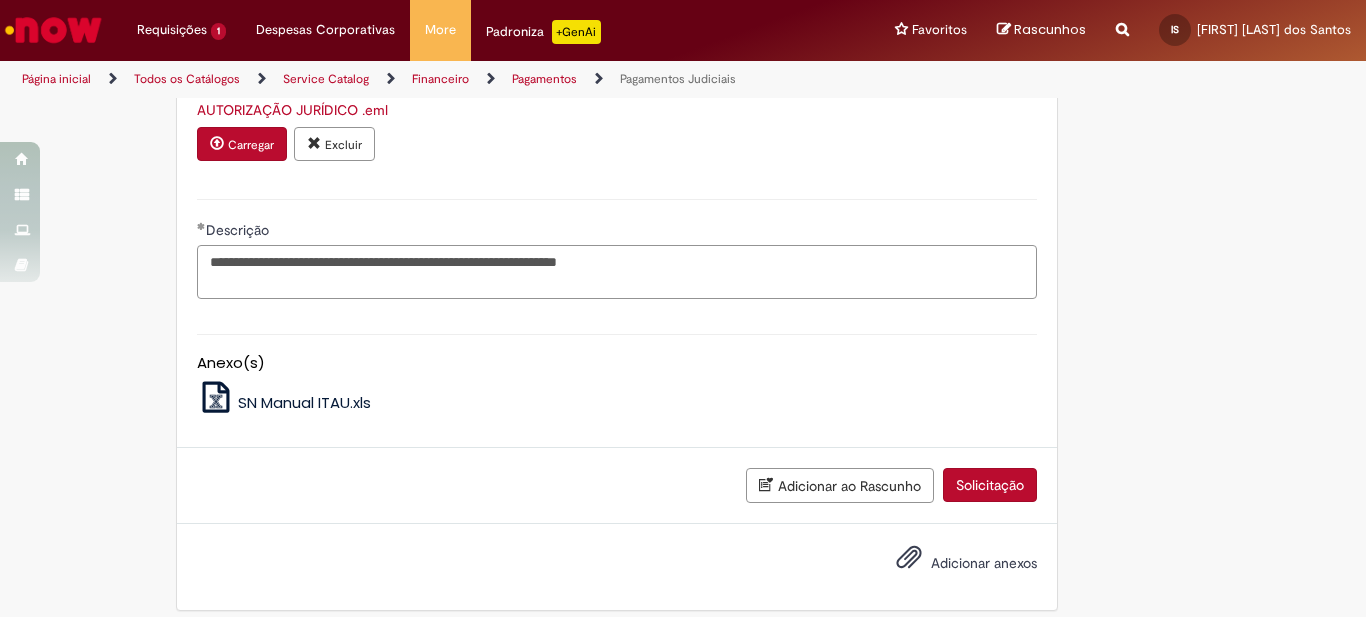 type on "**********" 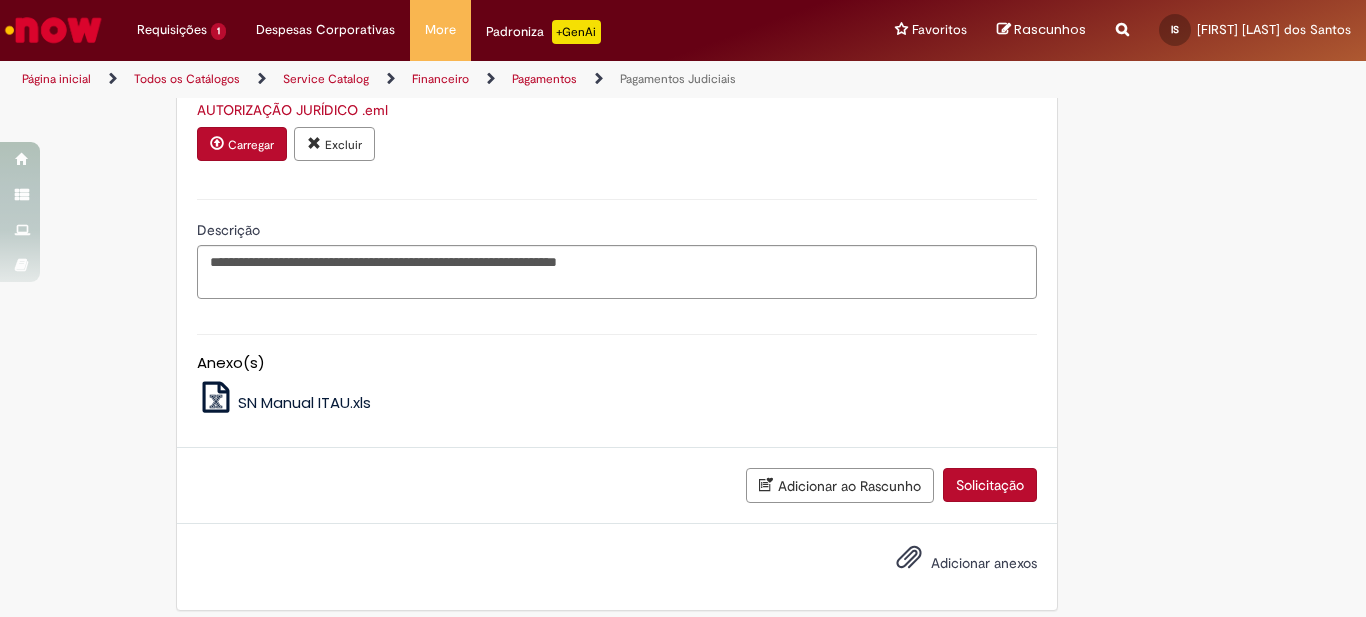 click on "Adicionar anexos" at bounding box center [984, 563] 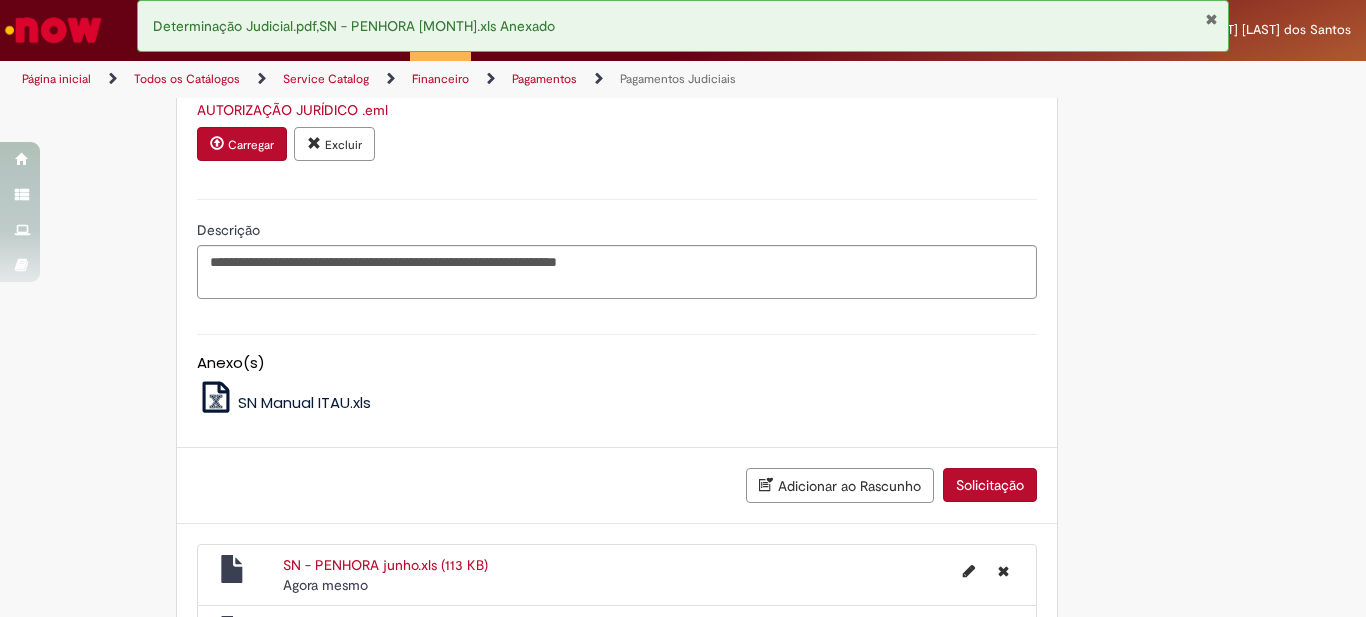 scroll, scrollTop: 1259, scrollLeft: 0, axis: vertical 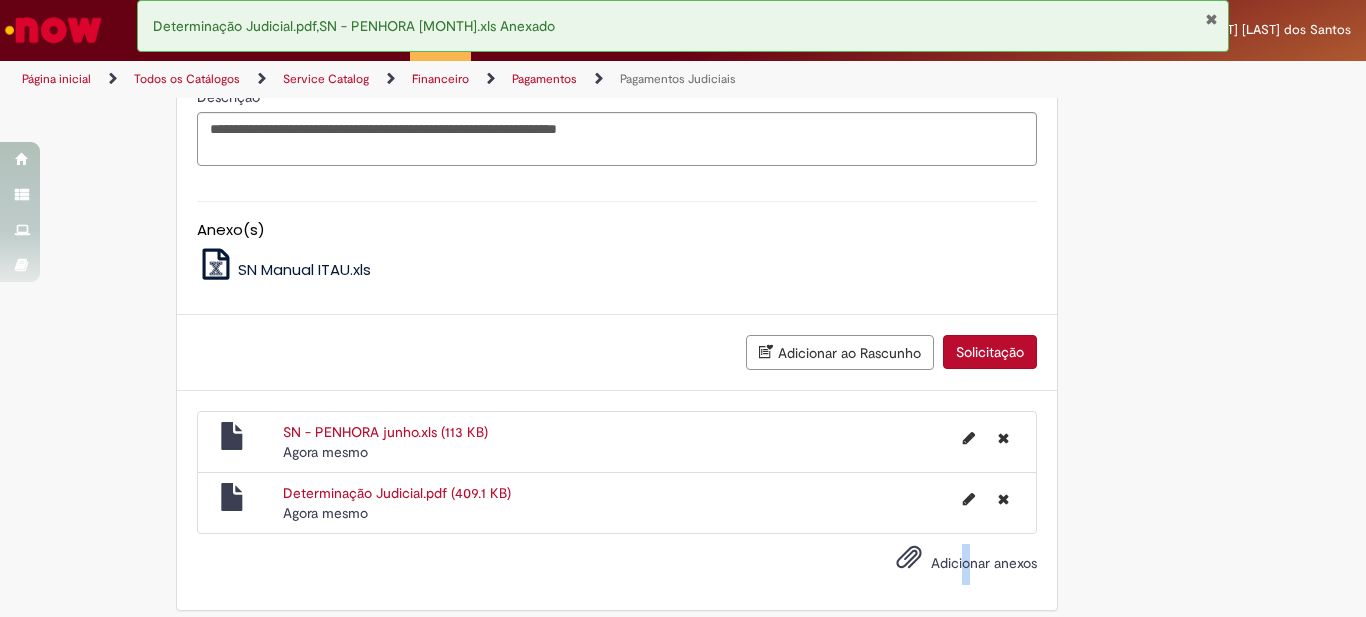 click on "Adicionar anexos" at bounding box center [984, 563] 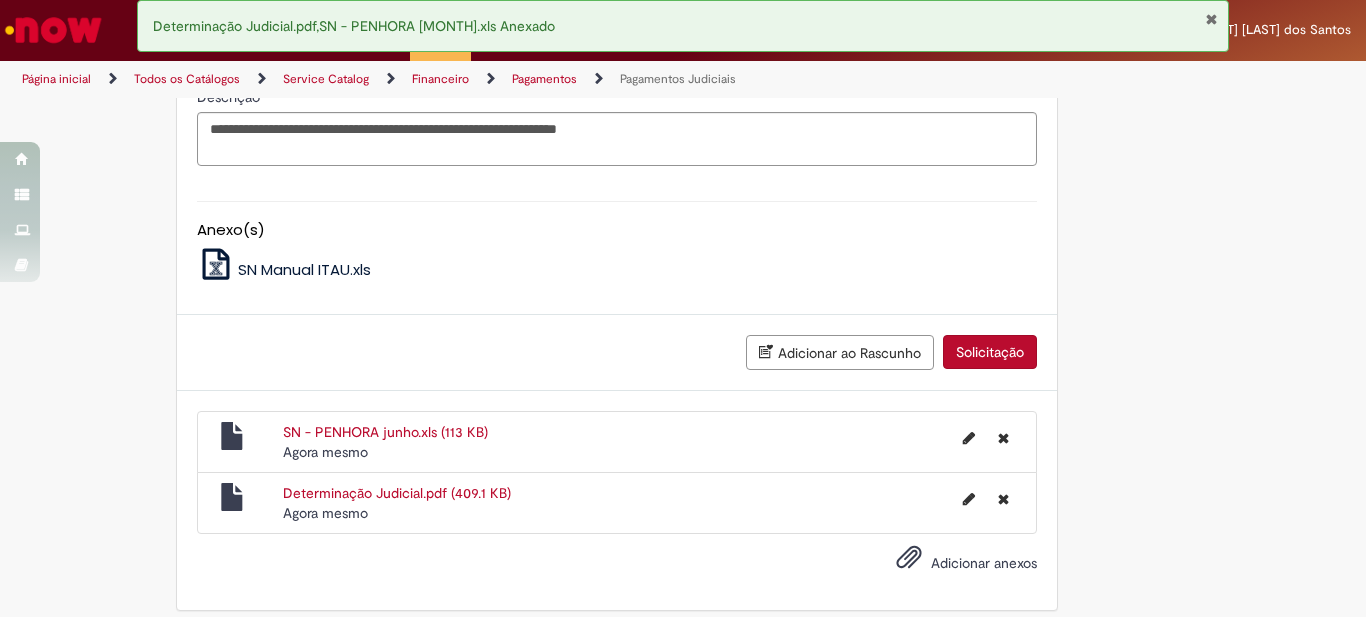 click on "Adicionar anexos" at bounding box center [984, 563] 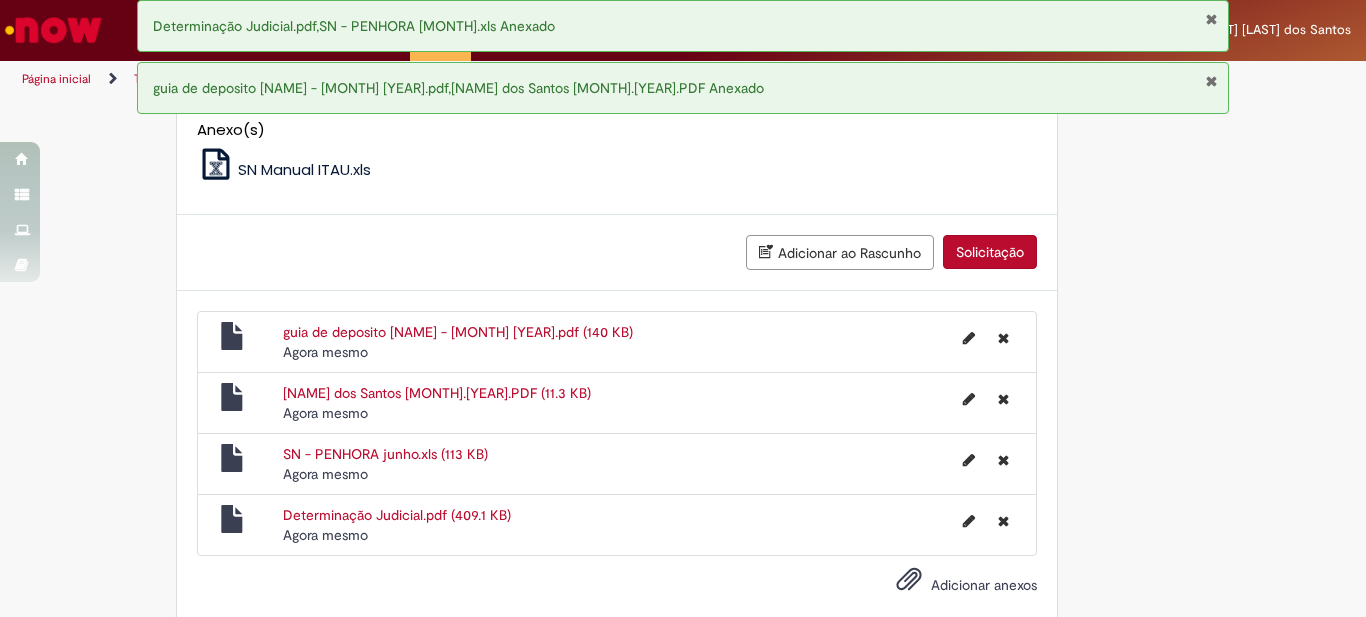 scroll, scrollTop: 1381, scrollLeft: 0, axis: vertical 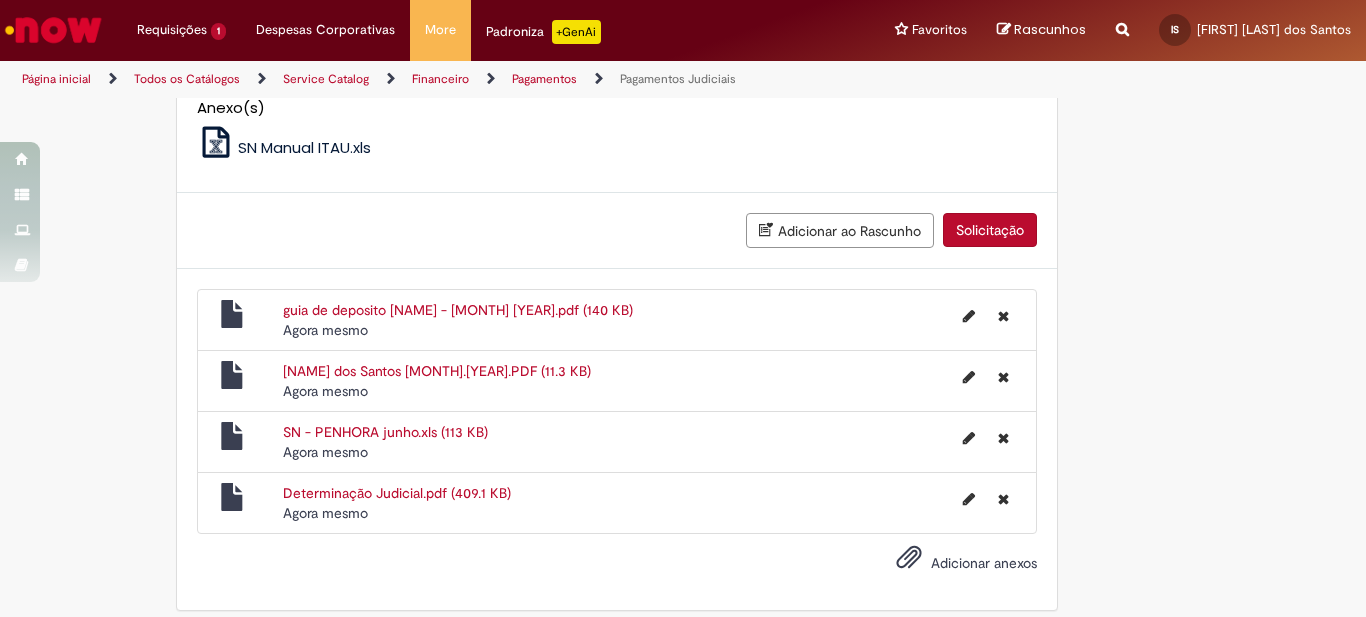 click on "**********" at bounding box center [683, -325] 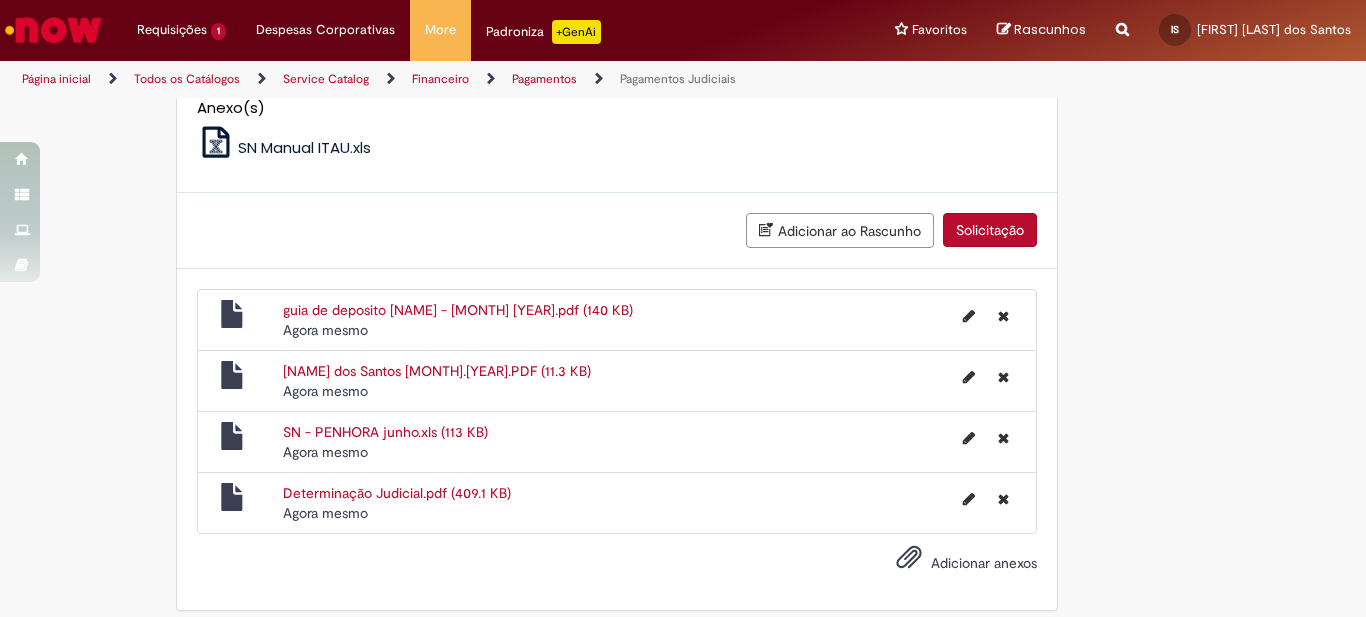 click on "Solicitação" at bounding box center (990, 230) 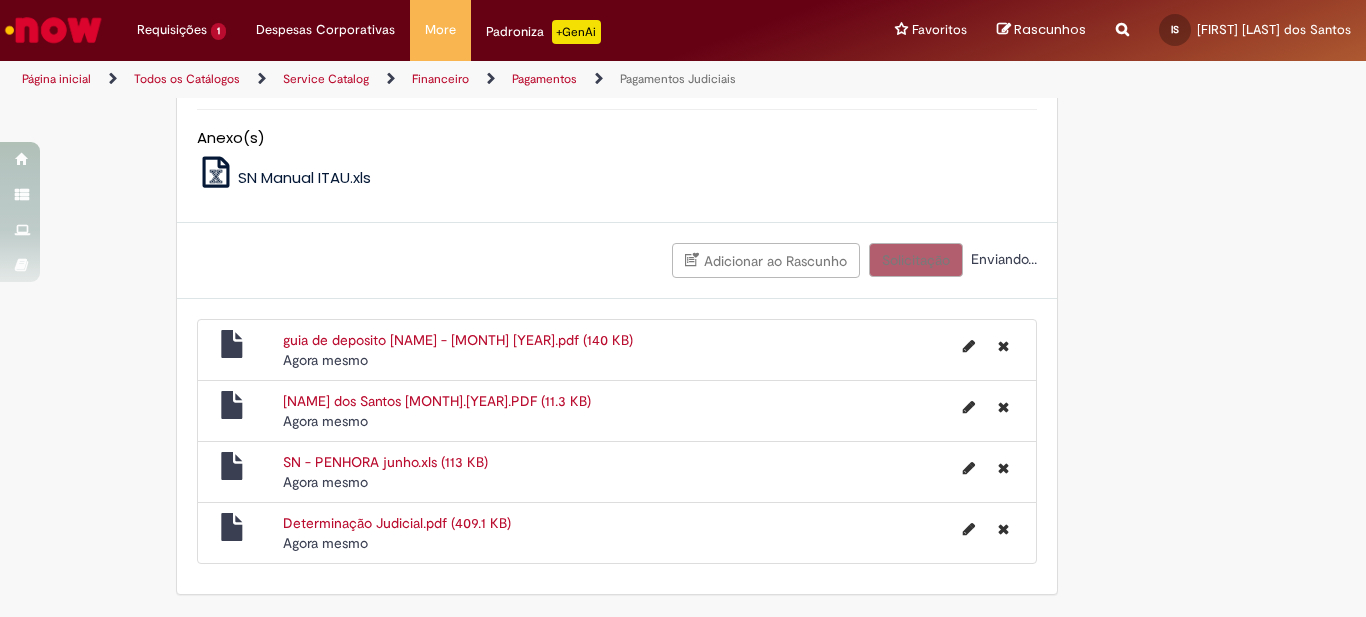 scroll, scrollTop: 1335, scrollLeft: 0, axis: vertical 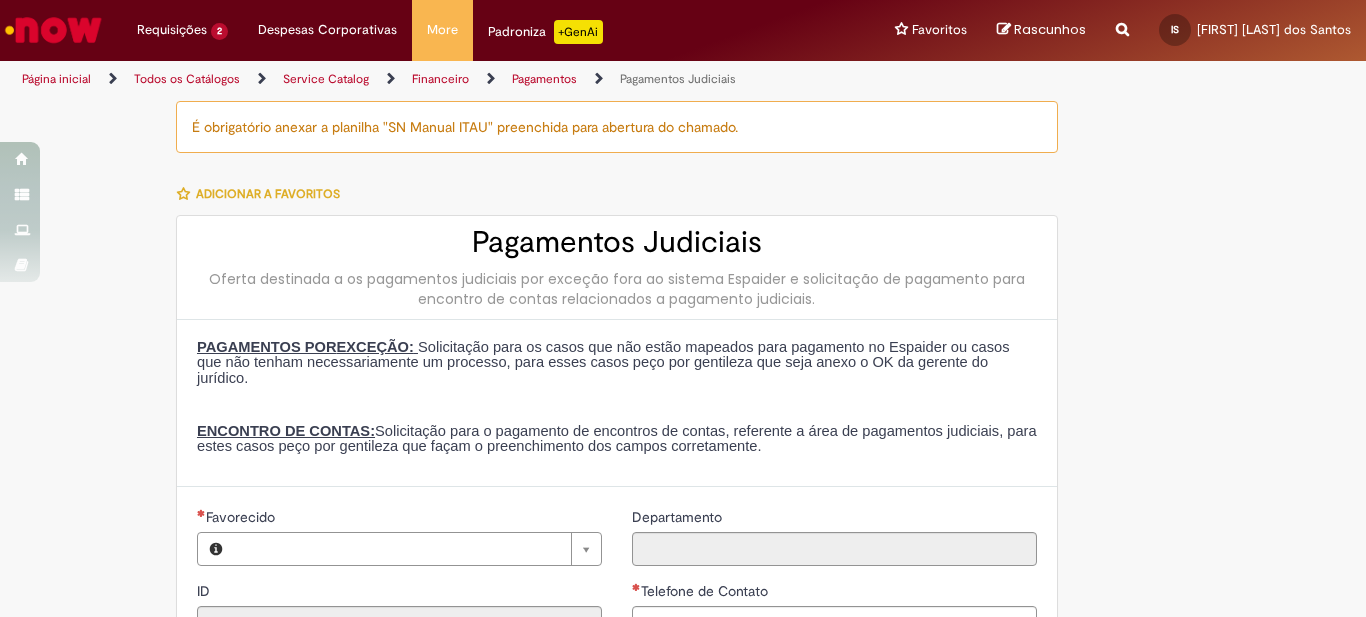 type on "**********" 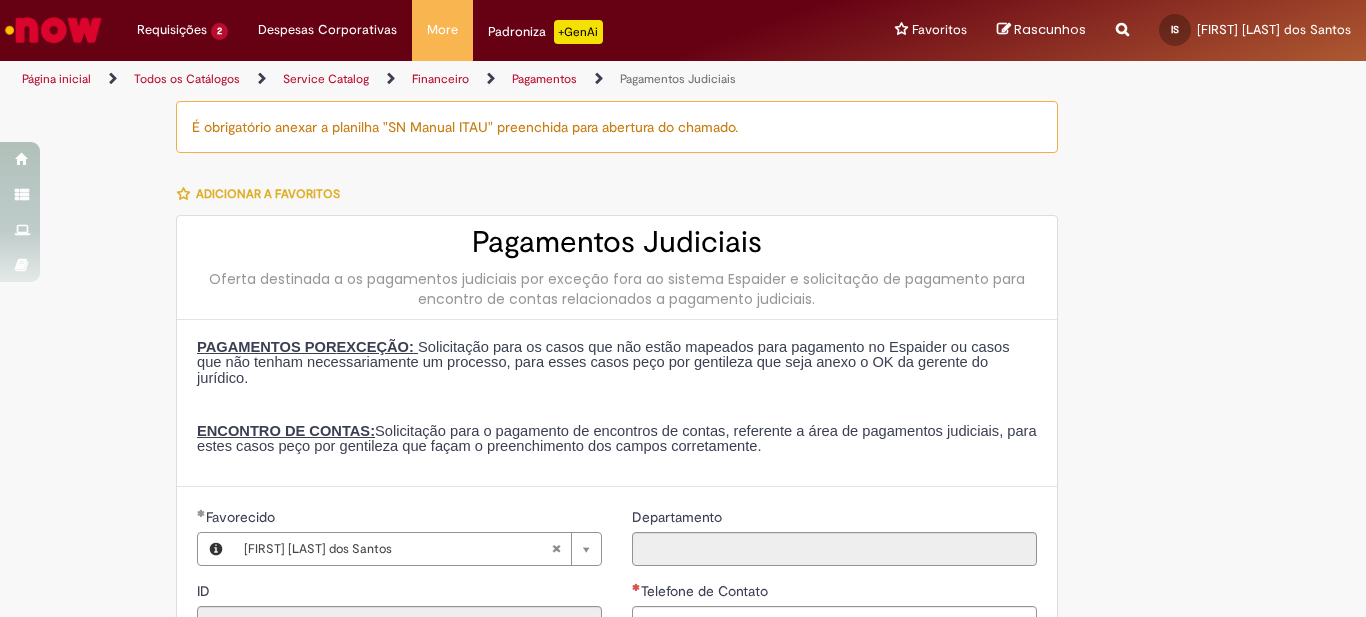 click on "**********" at bounding box center (683, 774) 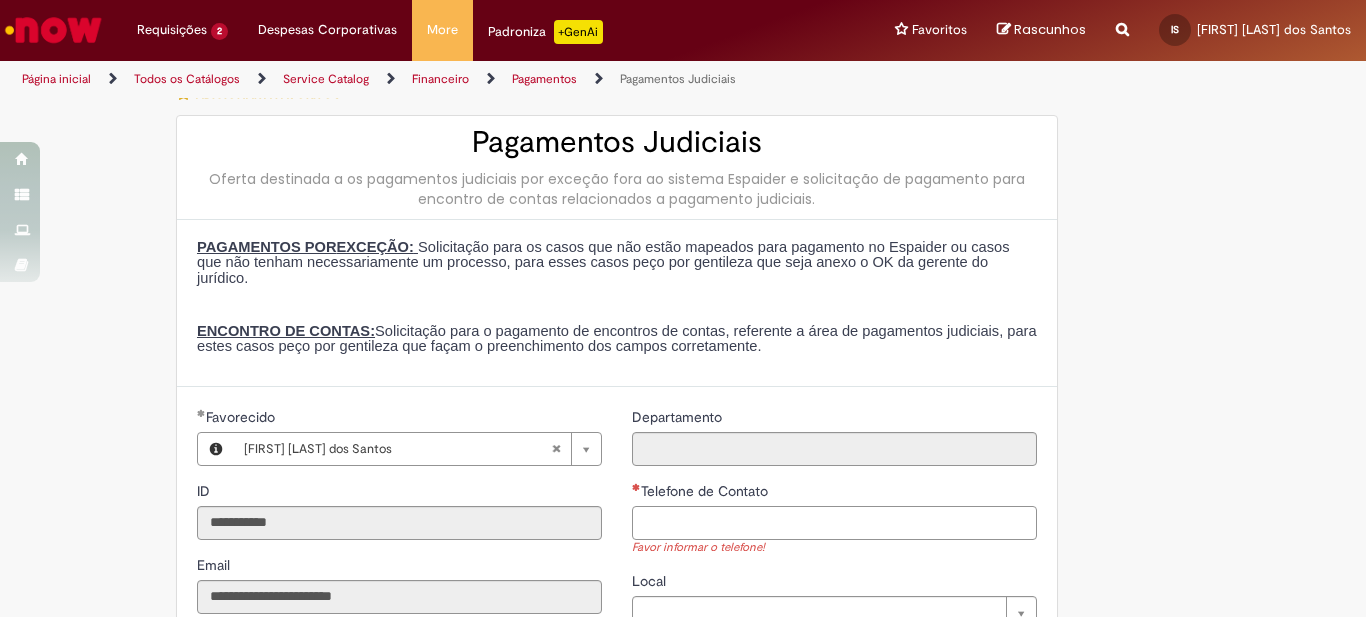 click on "Telefone de Contato" at bounding box center [834, 523] 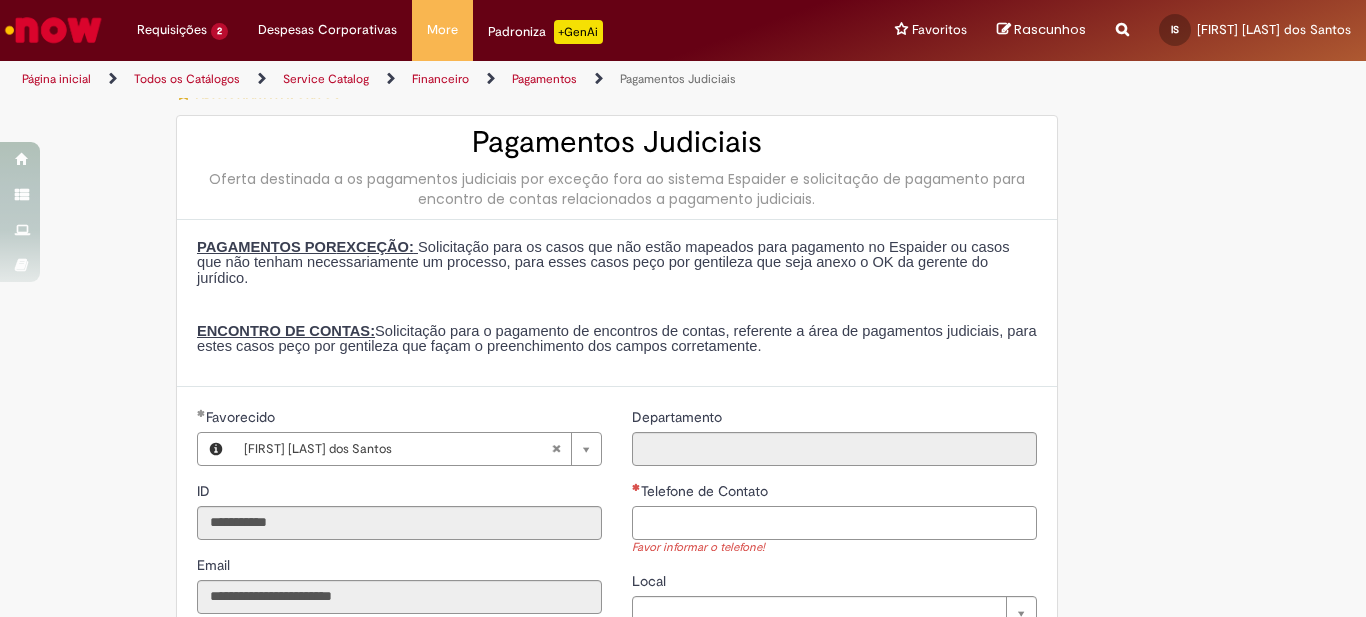 type on "*" 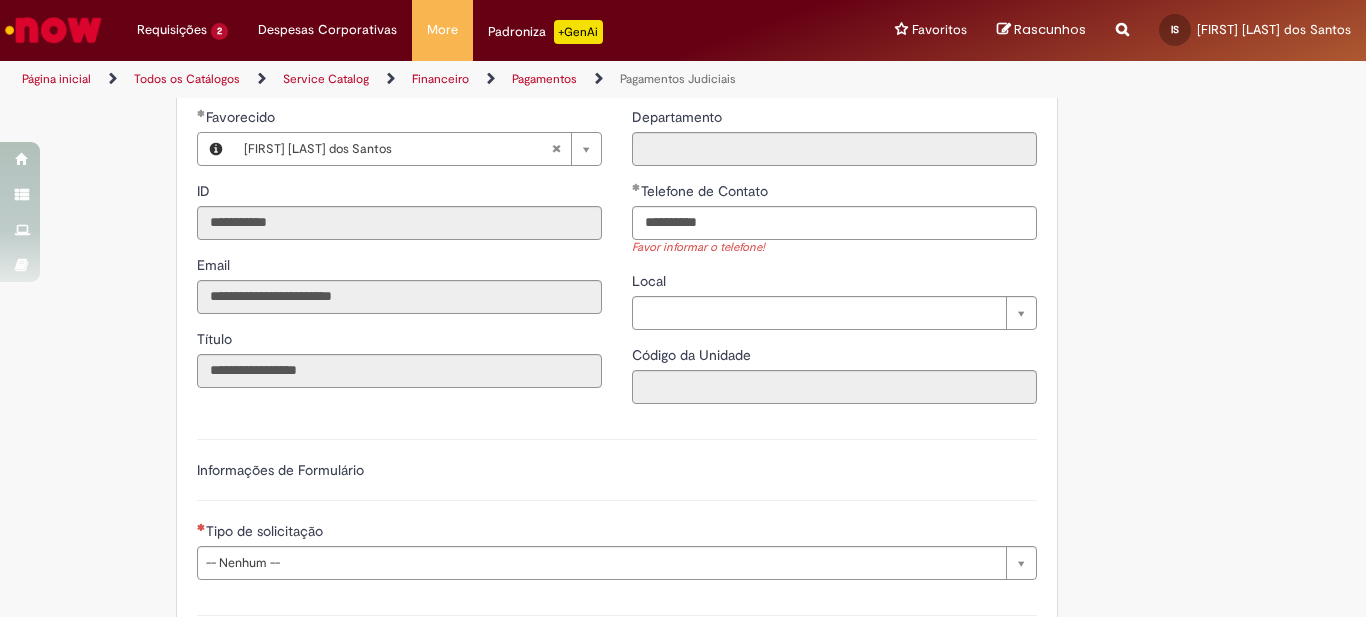 click on "**********" at bounding box center (683, 374) 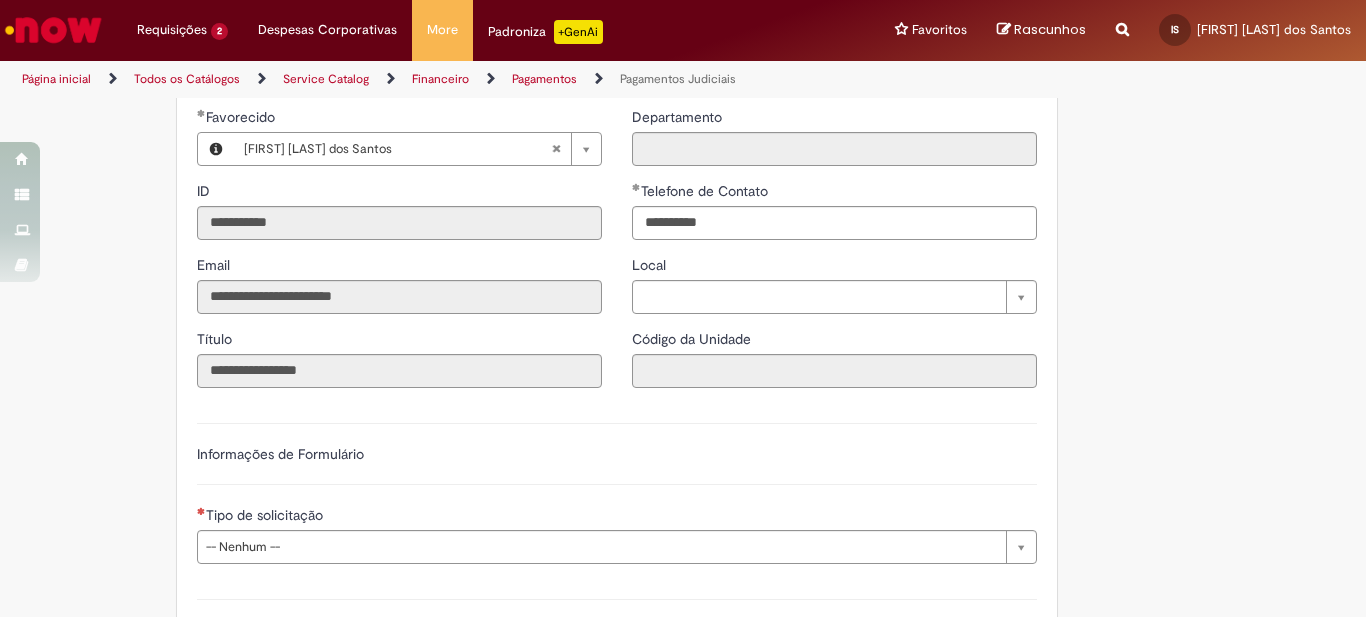 type on "**********" 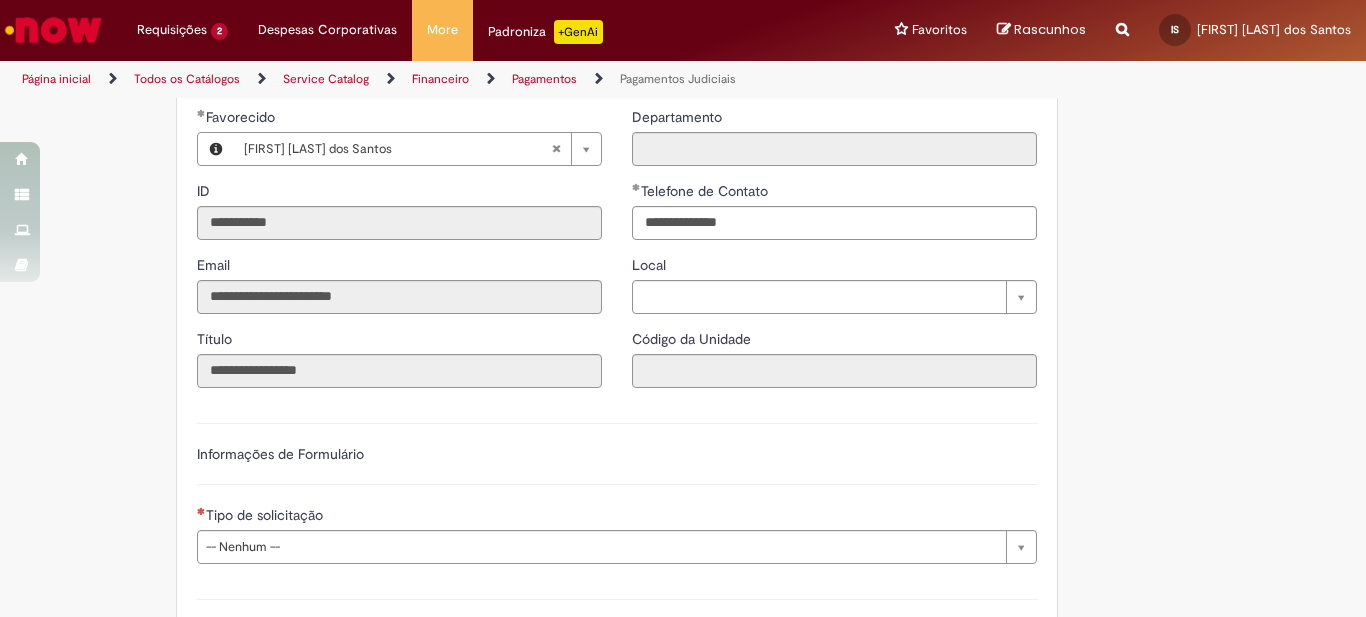 scroll, scrollTop: 500, scrollLeft: 0, axis: vertical 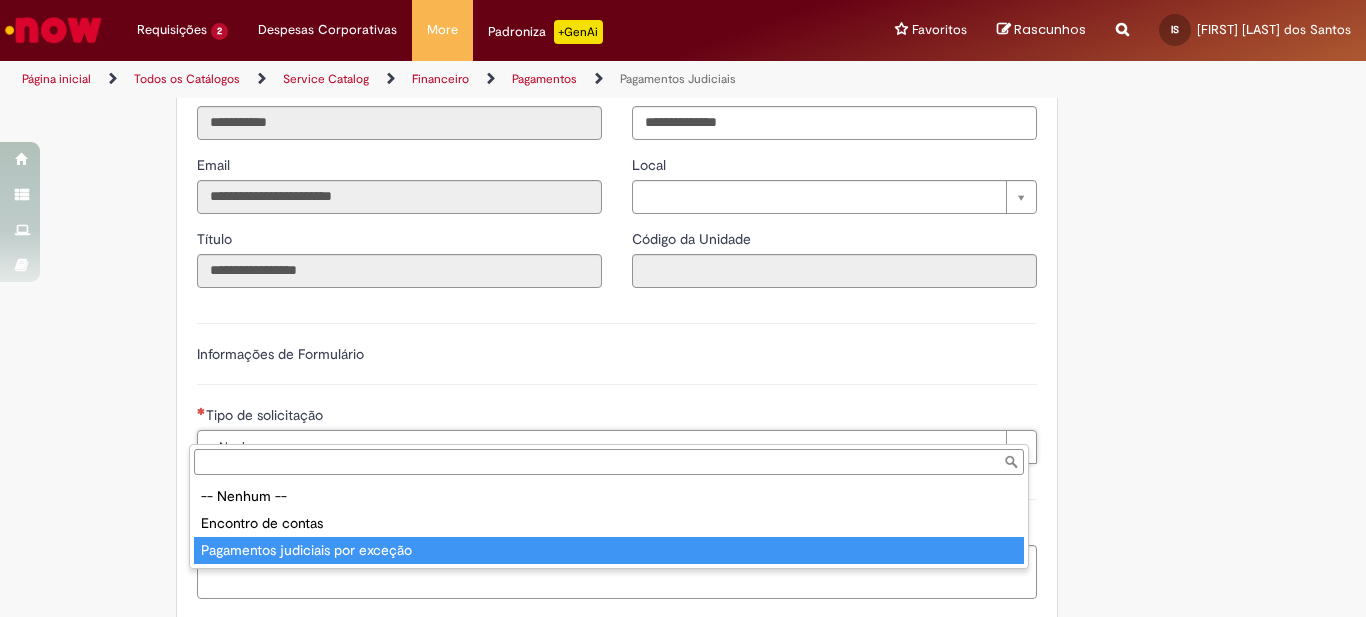 type on "**********" 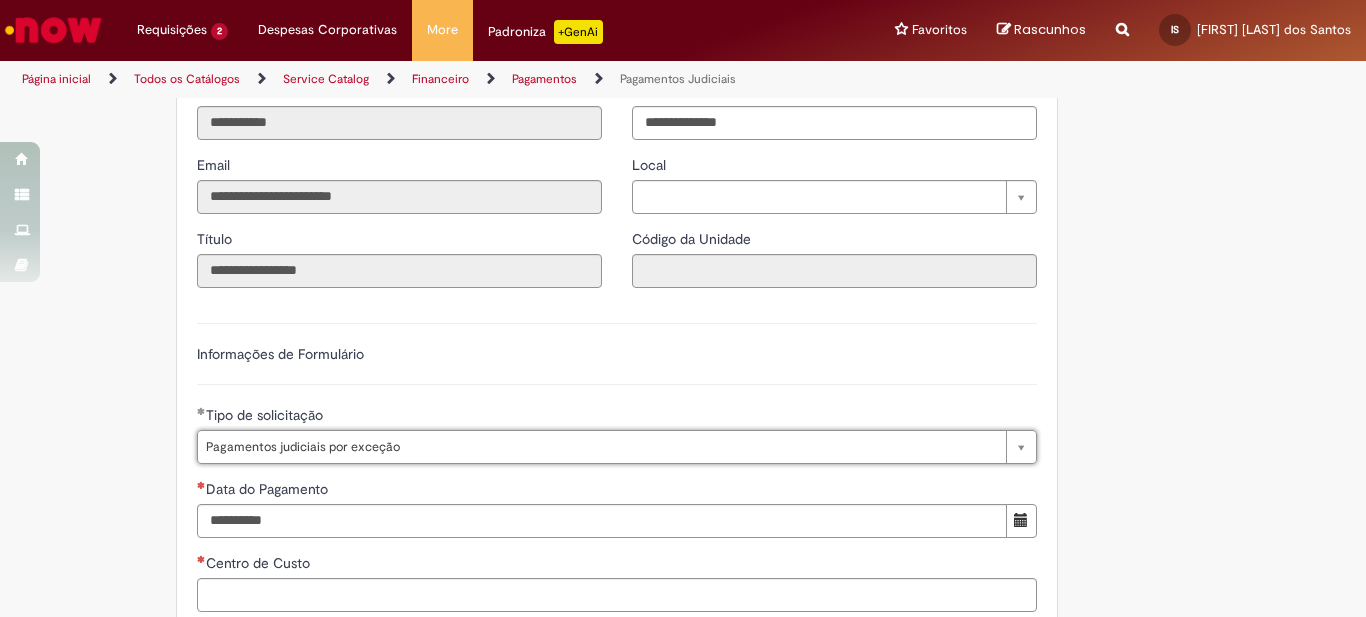 scroll, scrollTop: 700, scrollLeft: 0, axis: vertical 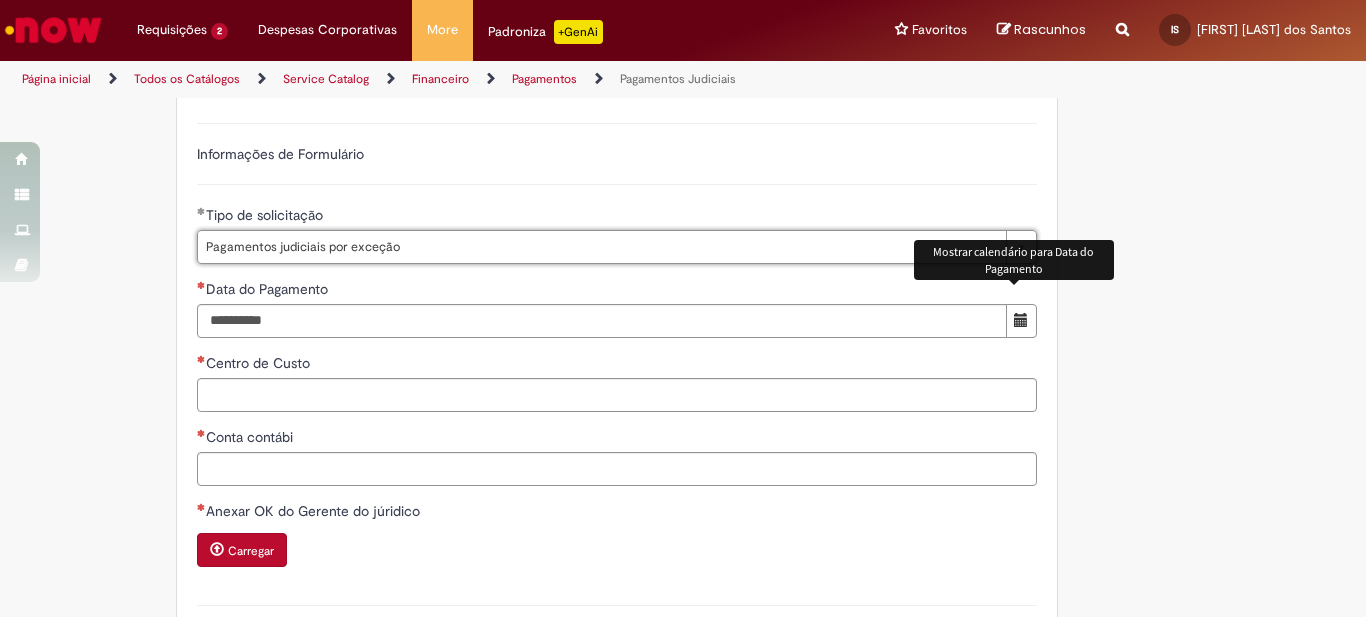 click at bounding box center (1021, 320) 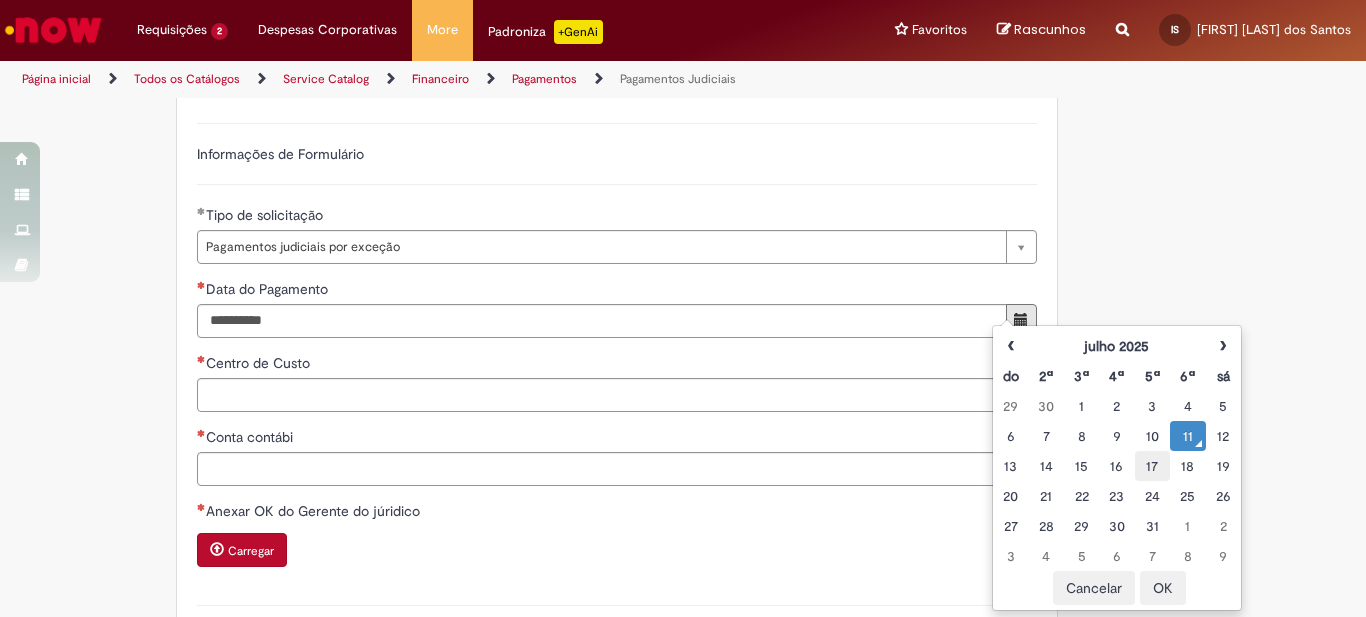 click on "17" at bounding box center (1152, 466) 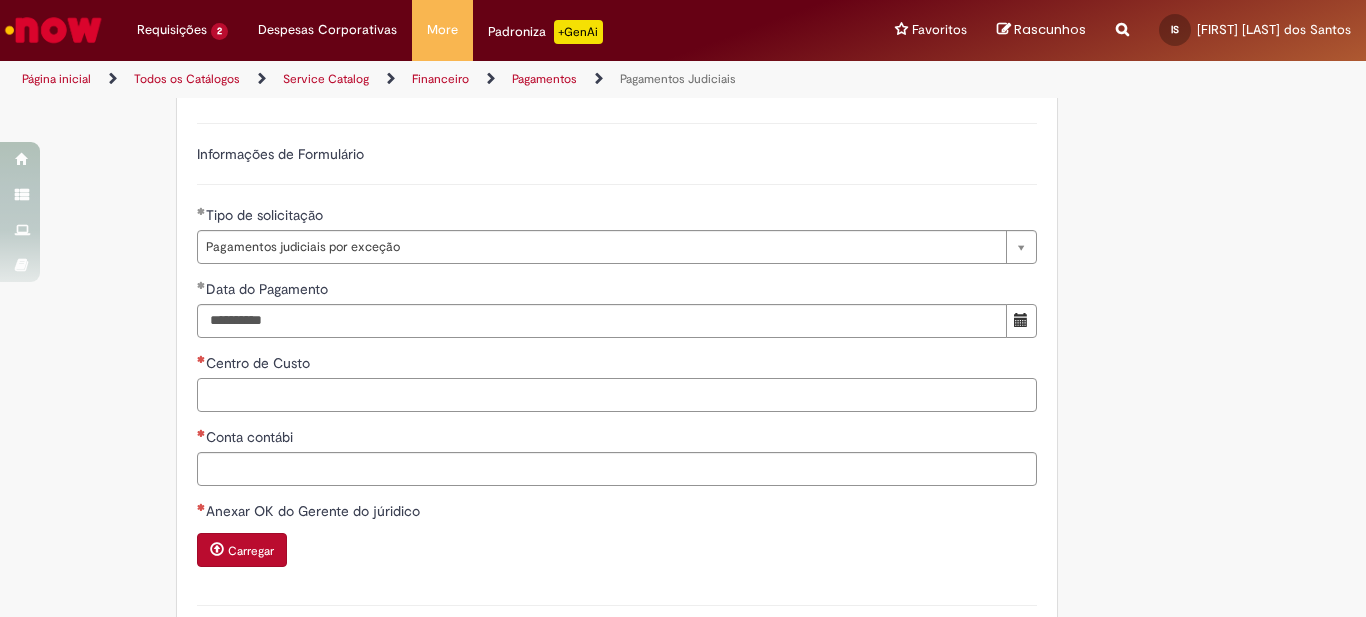 click on "Centro de Custo" at bounding box center [617, 395] 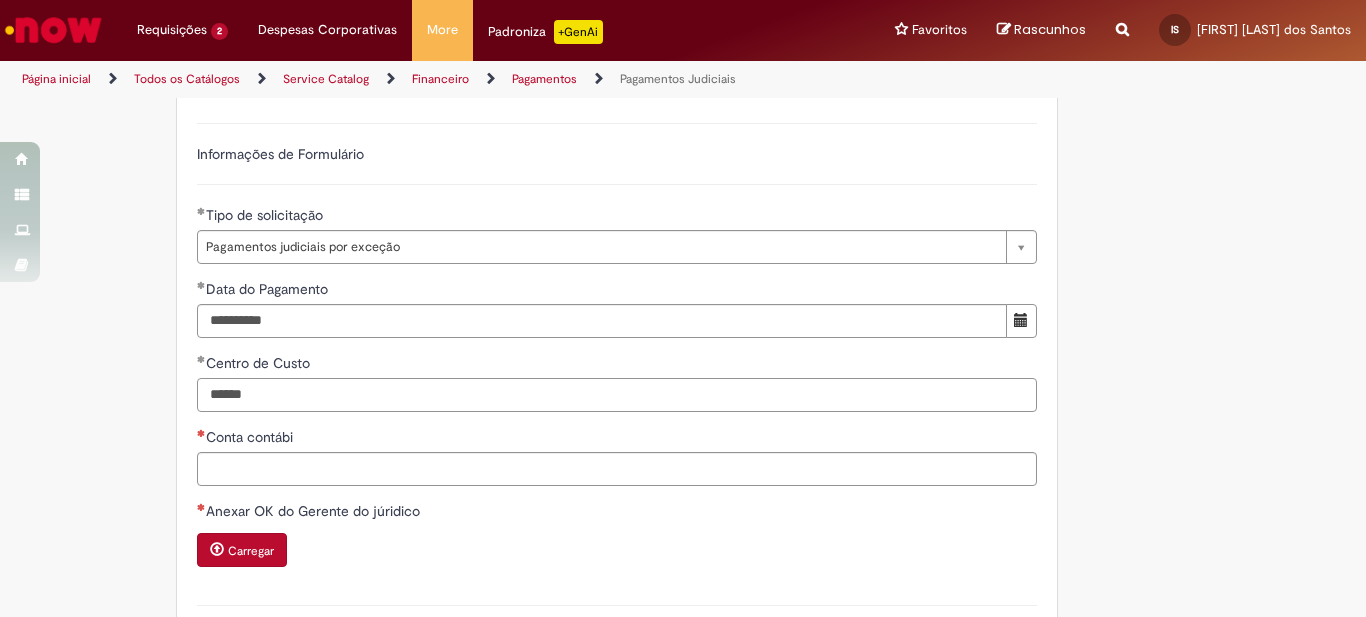 type on "******" 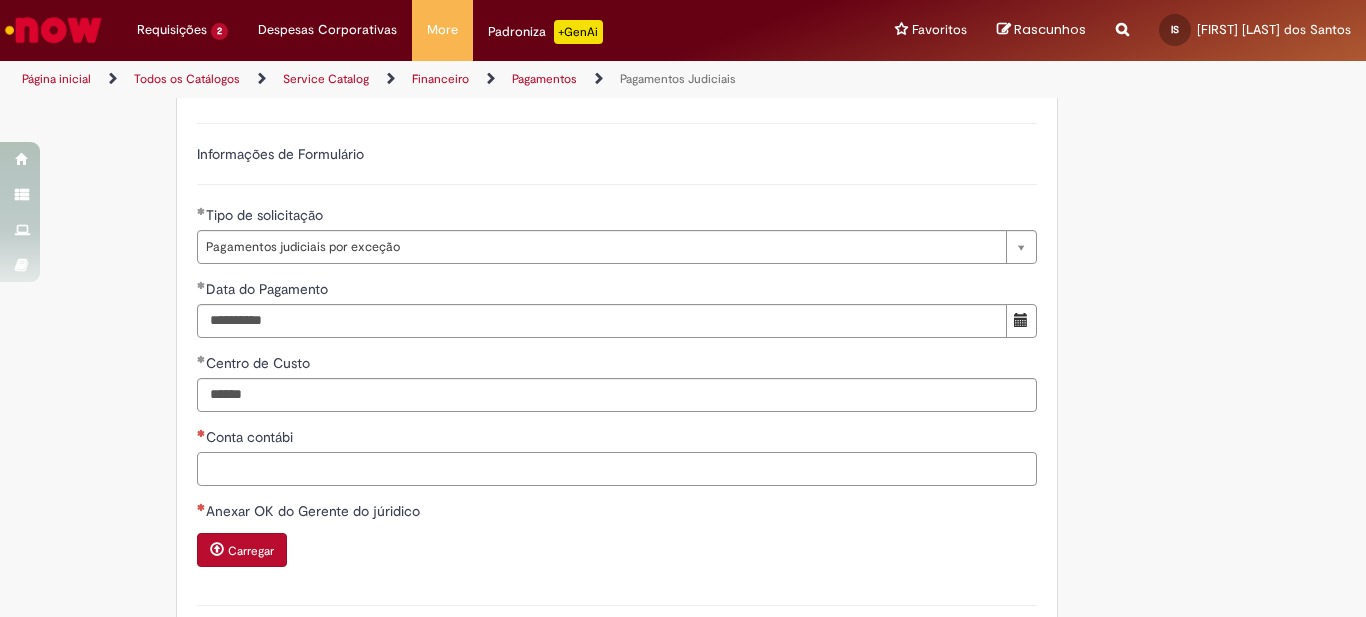 click on "Conta contábi" at bounding box center (617, 469) 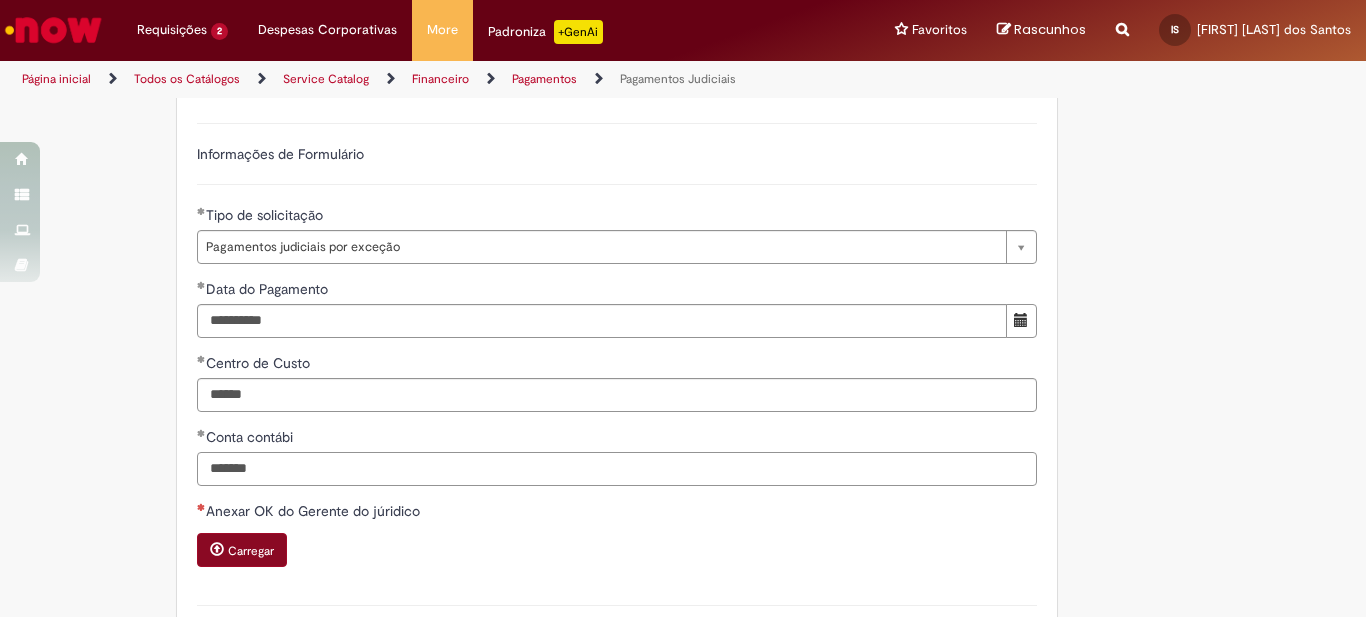 type on "*******" 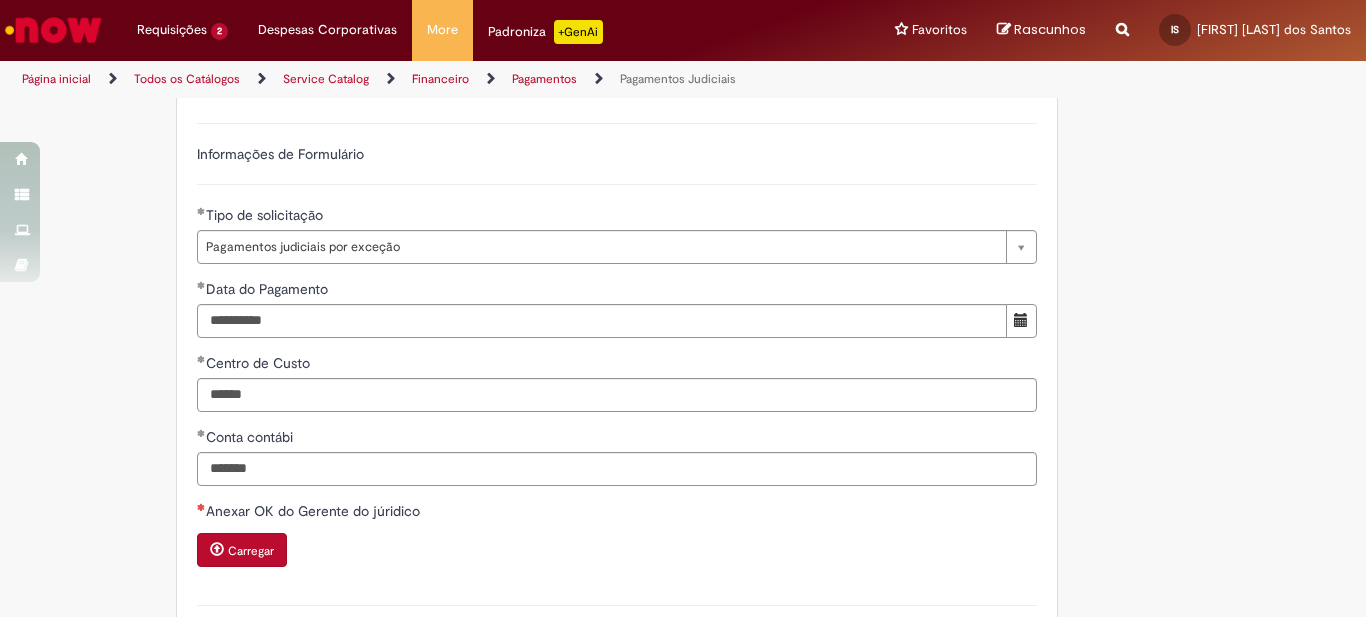 click on "Carregar" at bounding box center [251, 551] 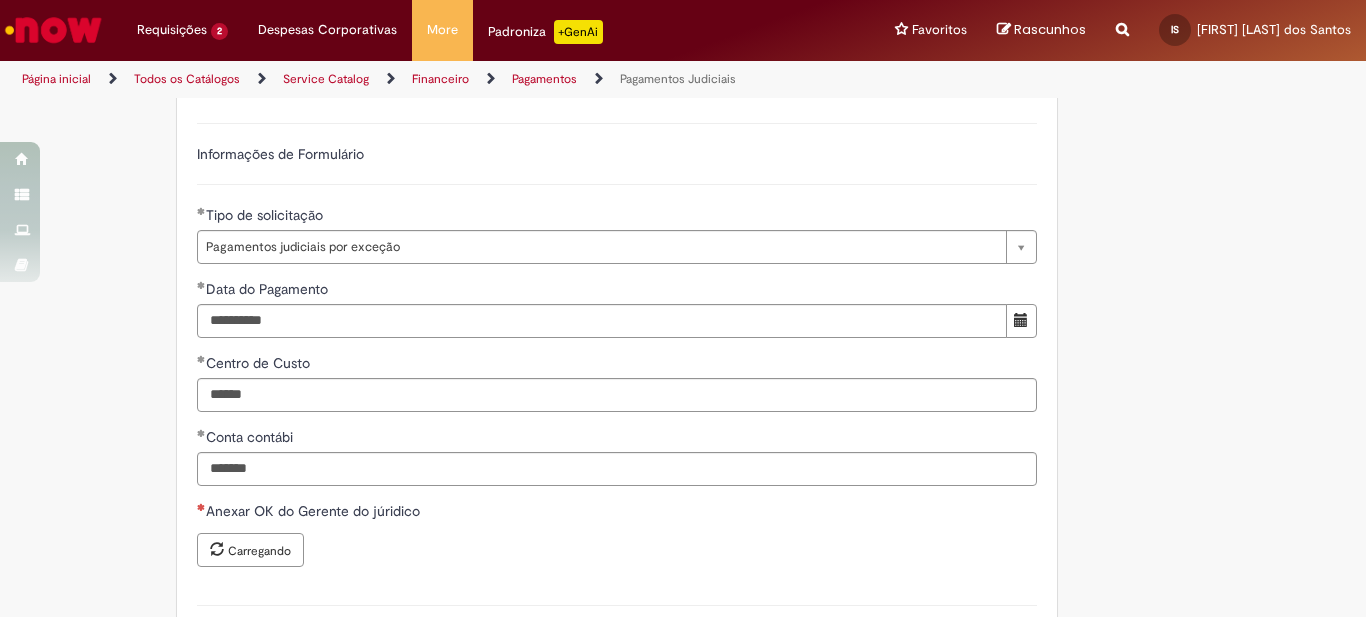 scroll, scrollTop: 1000, scrollLeft: 0, axis: vertical 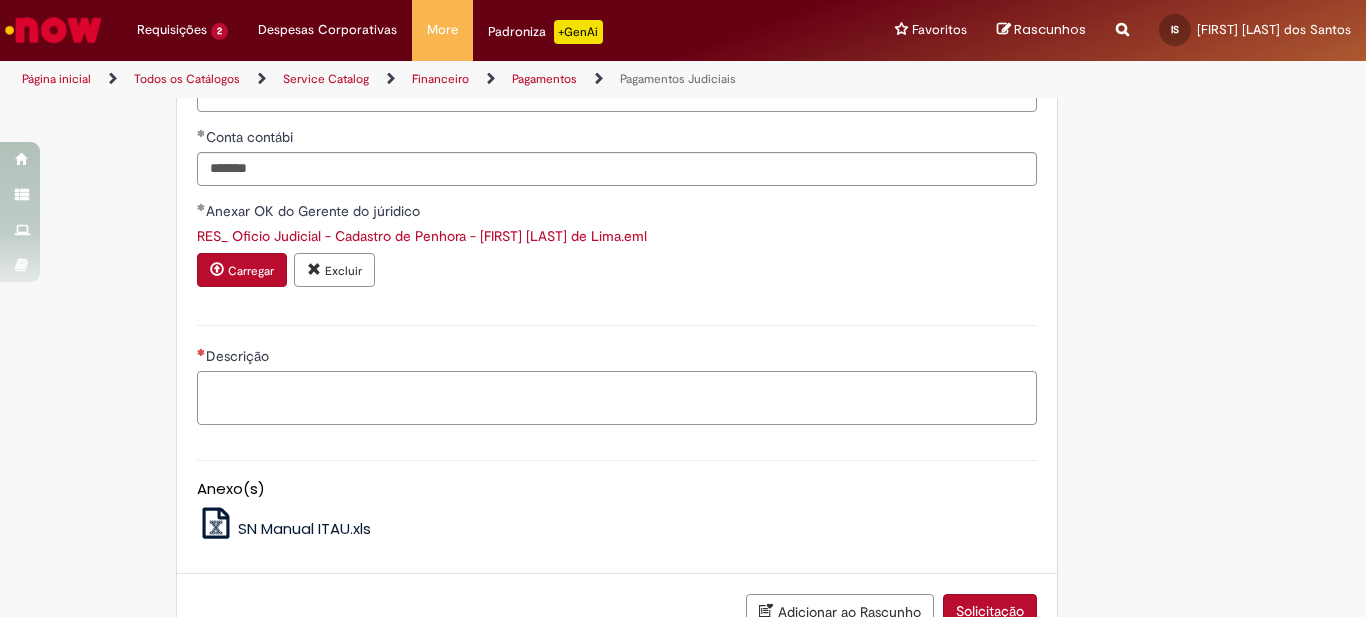 click on "Descrição" at bounding box center [617, 398] 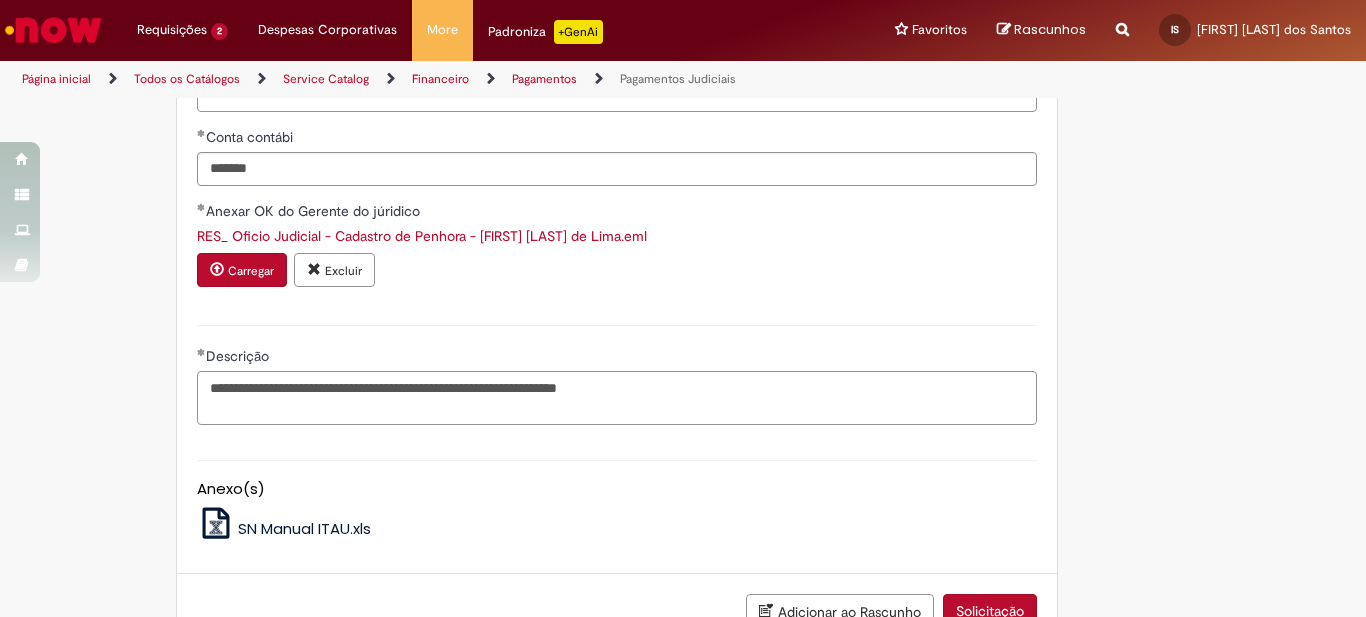 scroll, scrollTop: 1100, scrollLeft: 0, axis: vertical 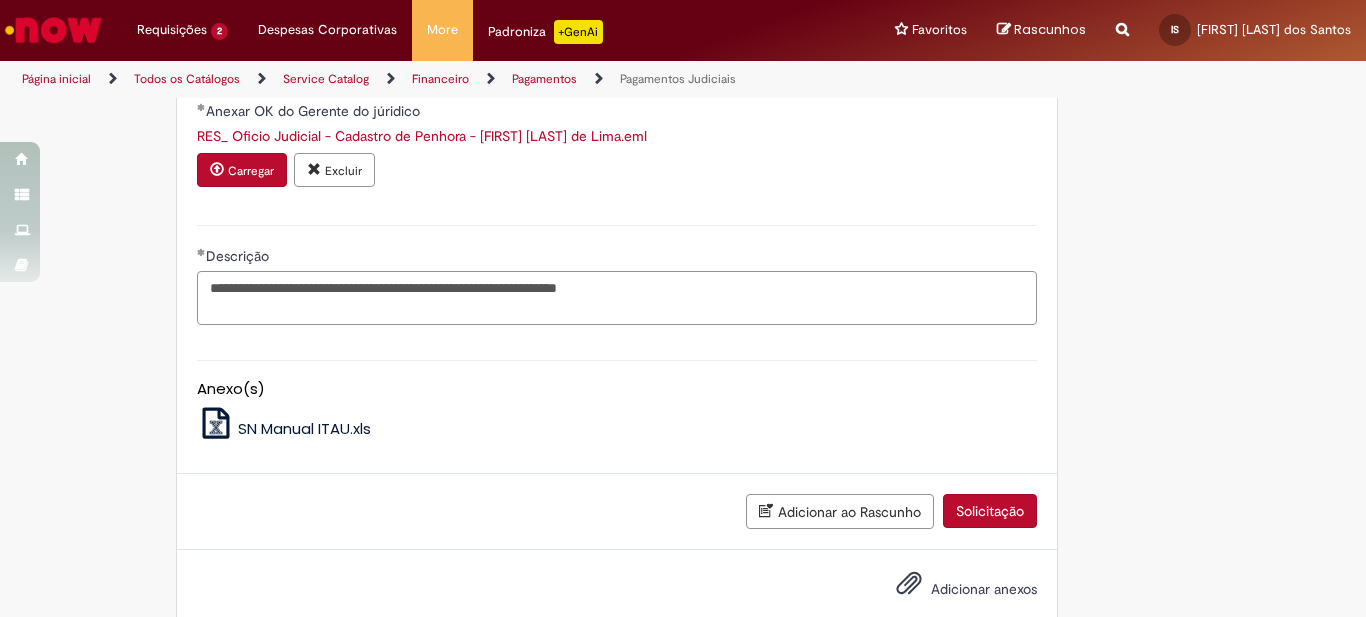 type on "**********" 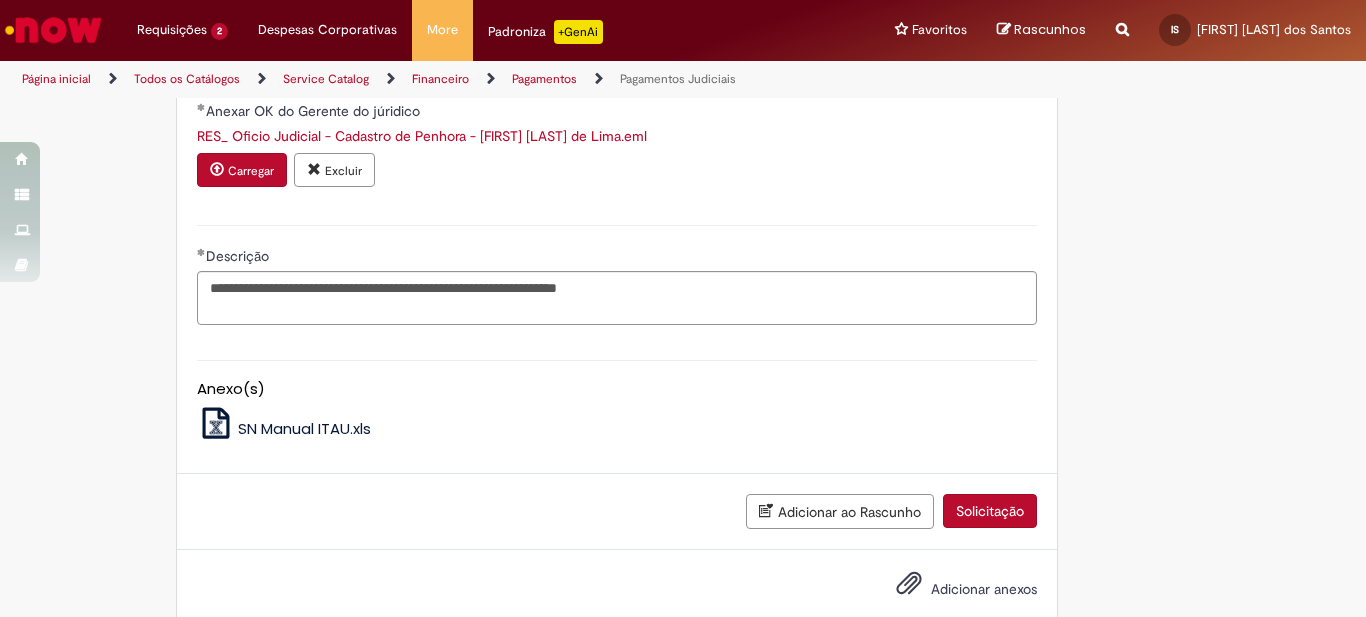 click on "Adicionar anexos" at bounding box center (984, 589) 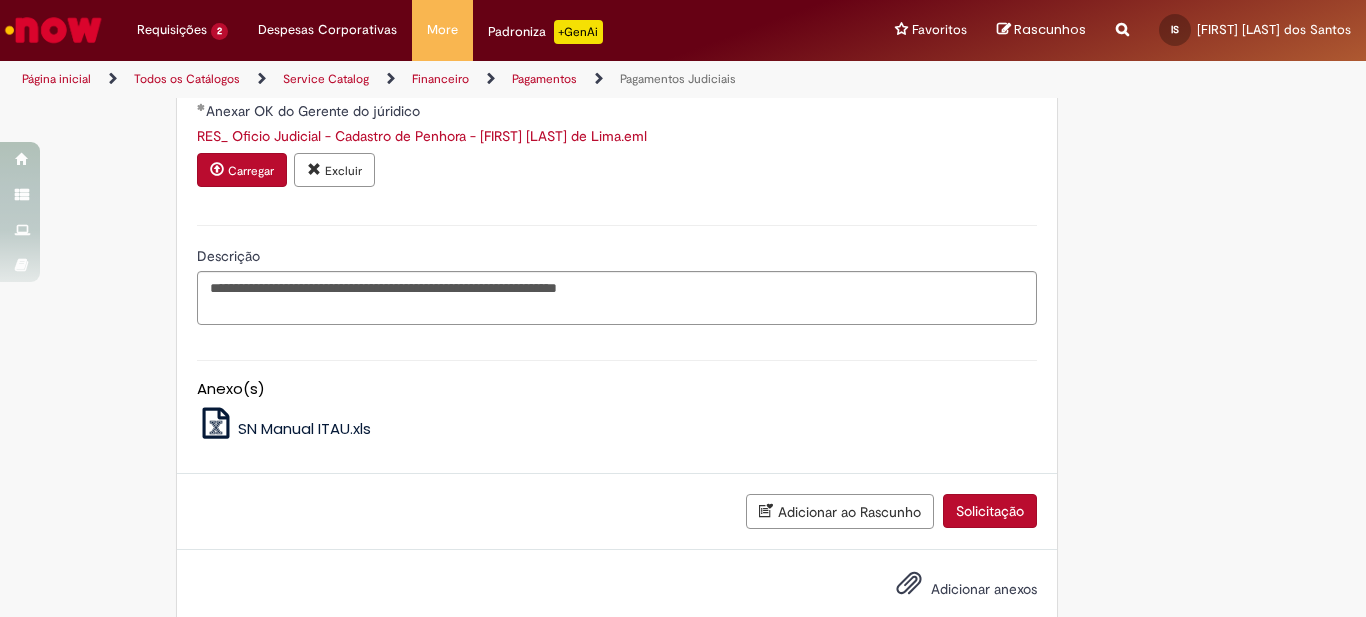 scroll, scrollTop: 1126, scrollLeft: 0, axis: vertical 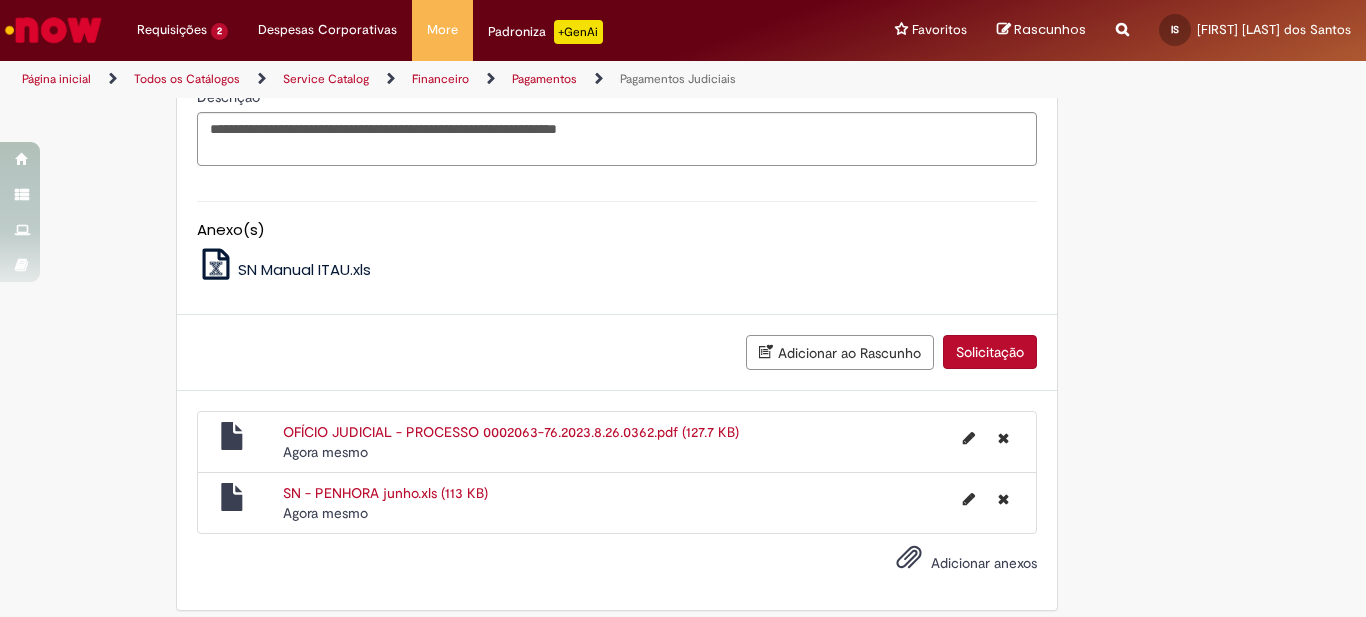 click on "Adicionar anexos" at bounding box center [984, 563] 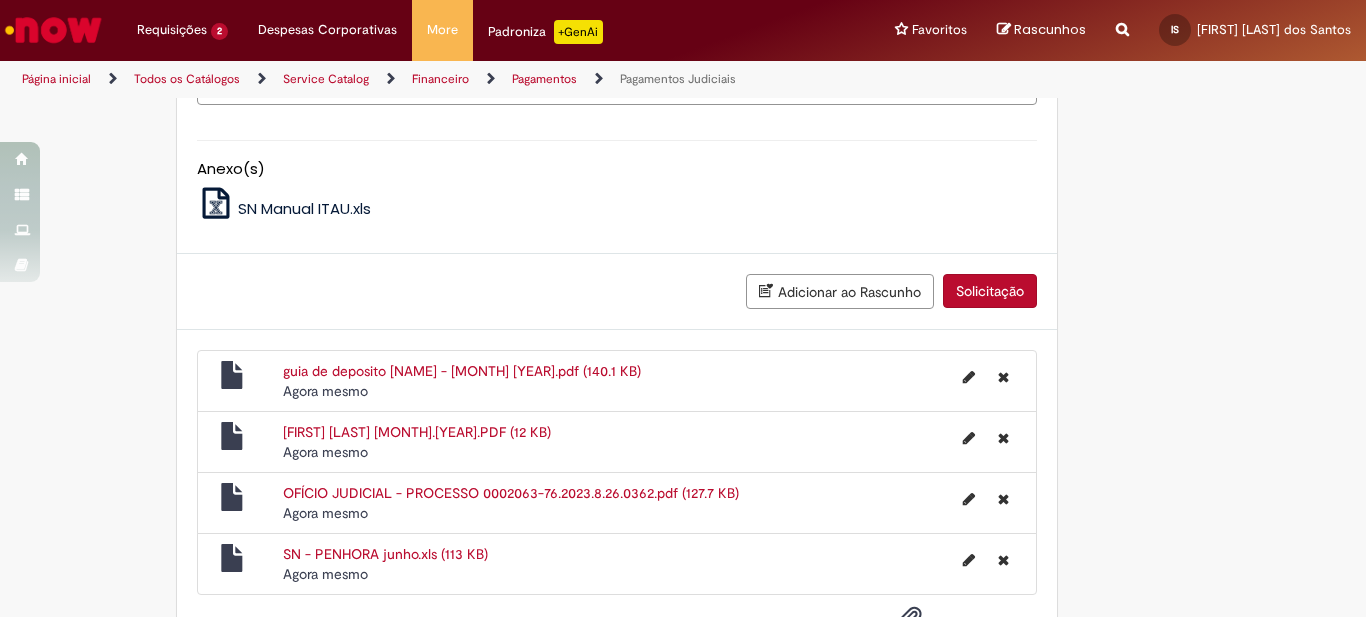scroll, scrollTop: 1381, scrollLeft: 0, axis: vertical 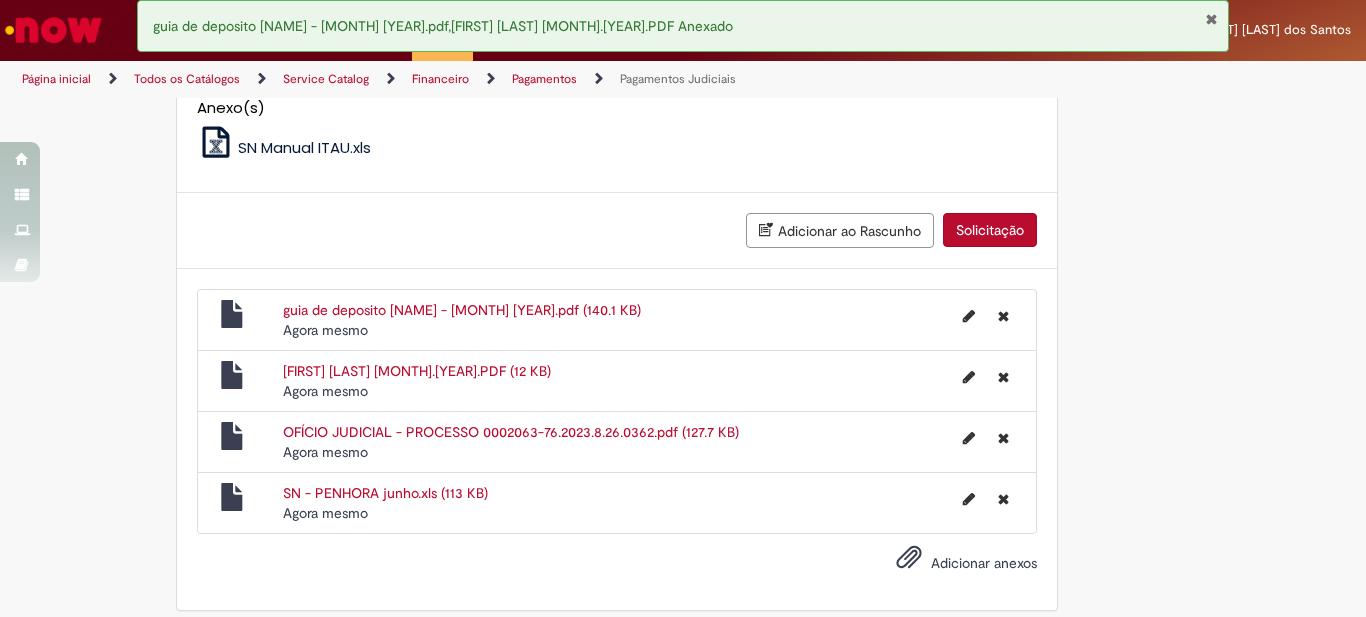 click on "Solicitação" at bounding box center [990, 230] 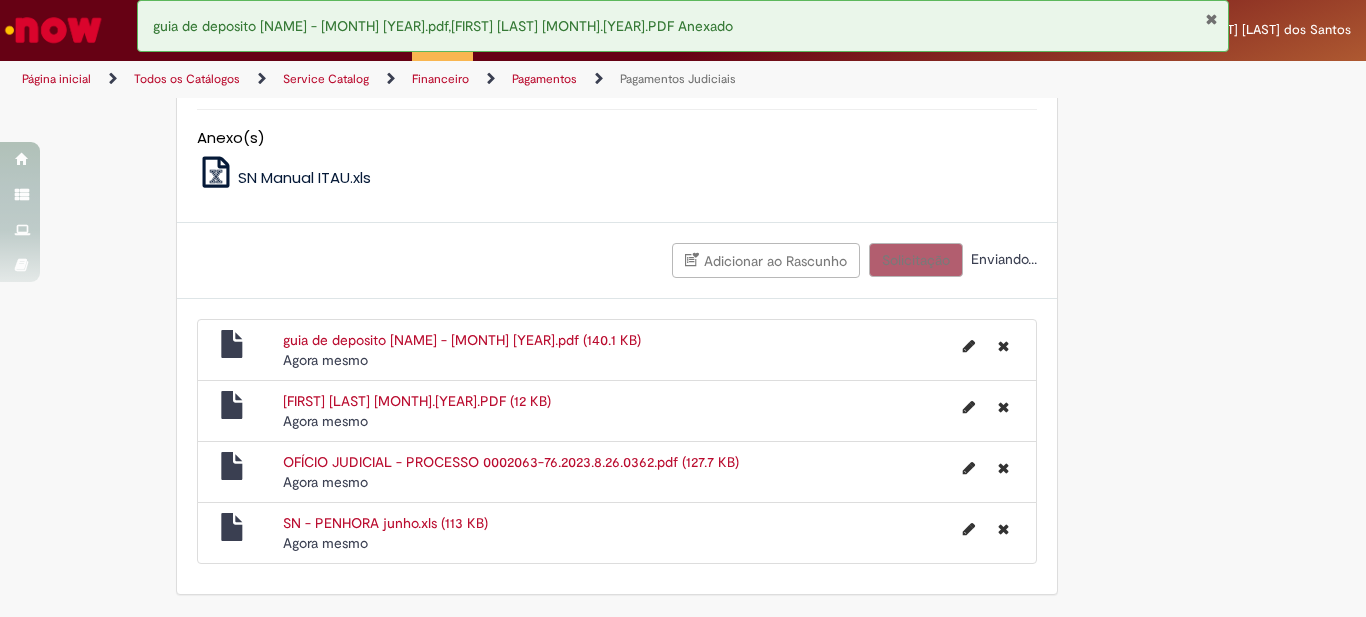 scroll, scrollTop: 1335, scrollLeft: 0, axis: vertical 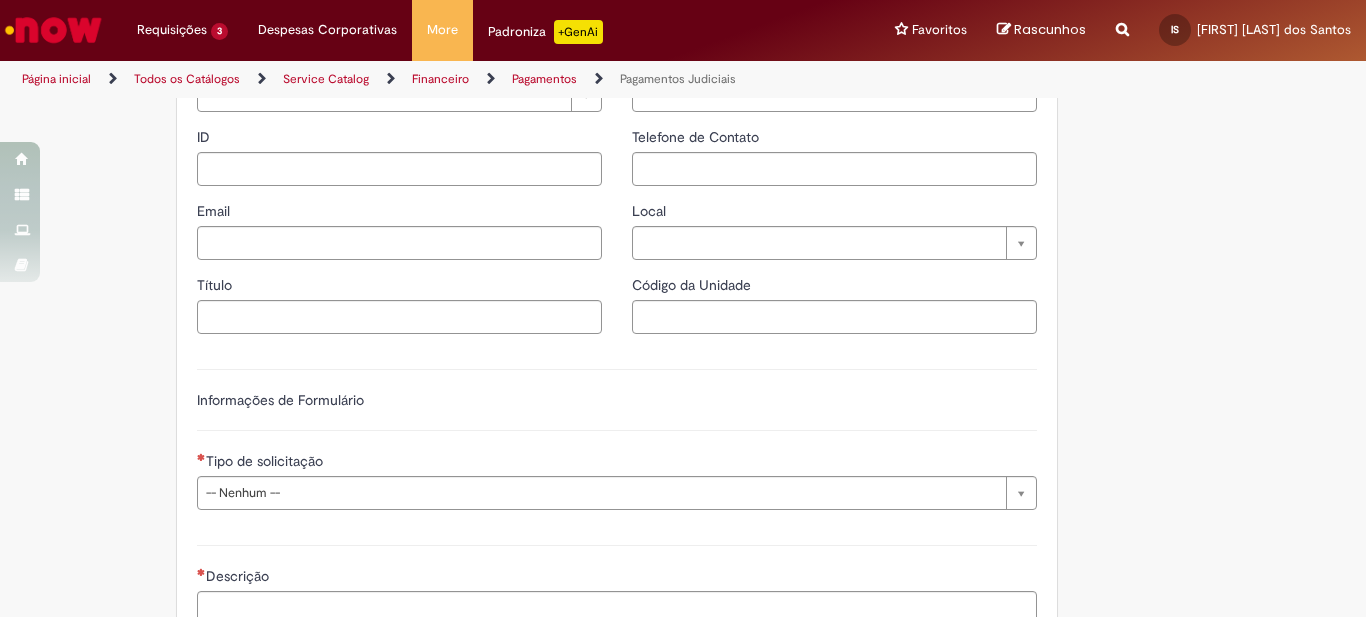 type on "**********" 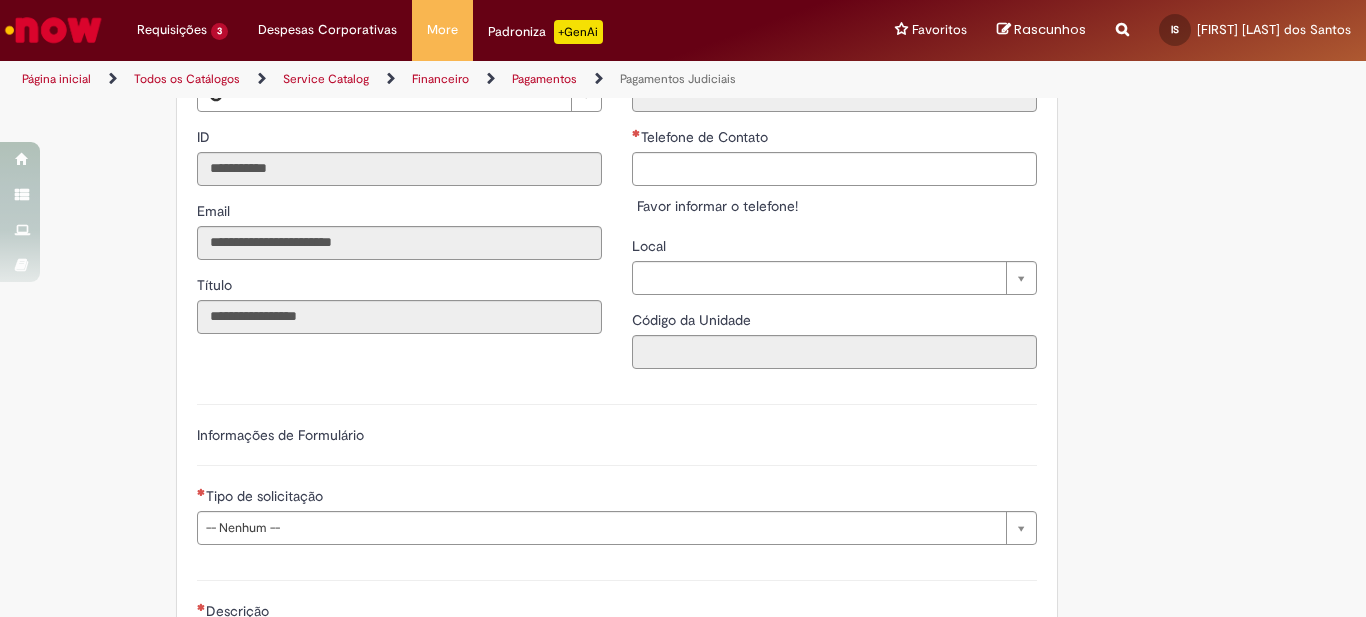 scroll, scrollTop: 0, scrollLeft: 0, axis: both 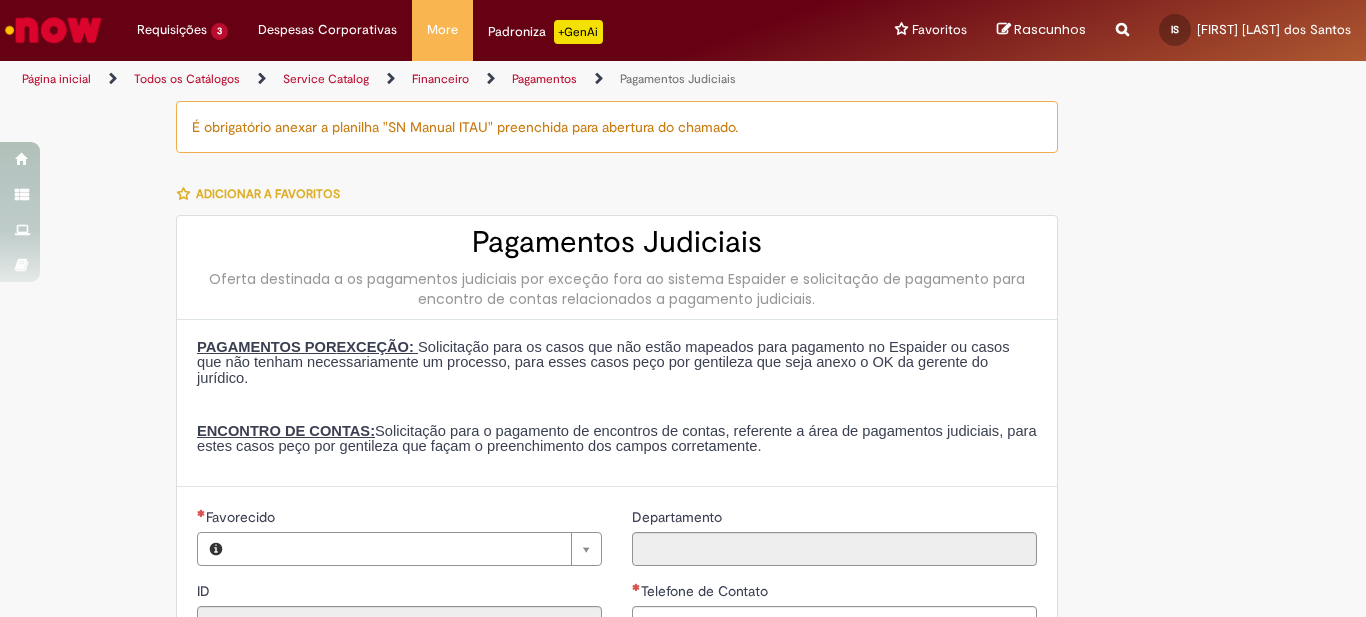 type on "**********" 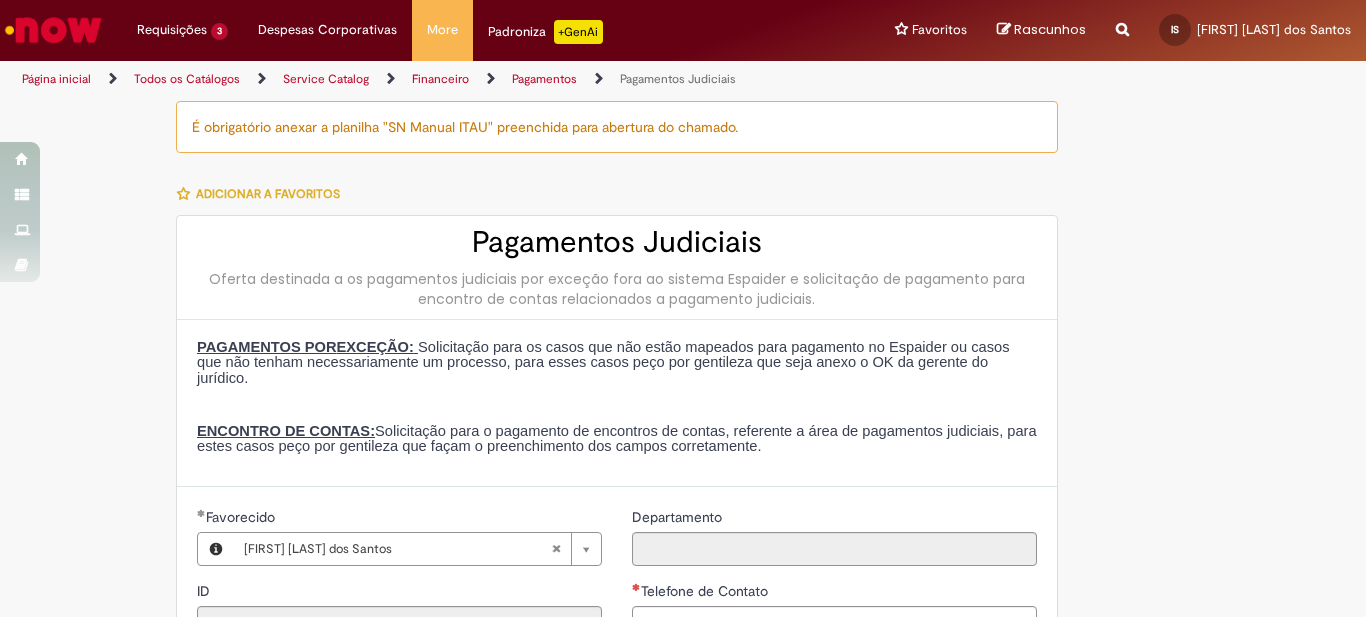 scroll, scrollTop: 100, scrollLeft: 0, axis: vertical 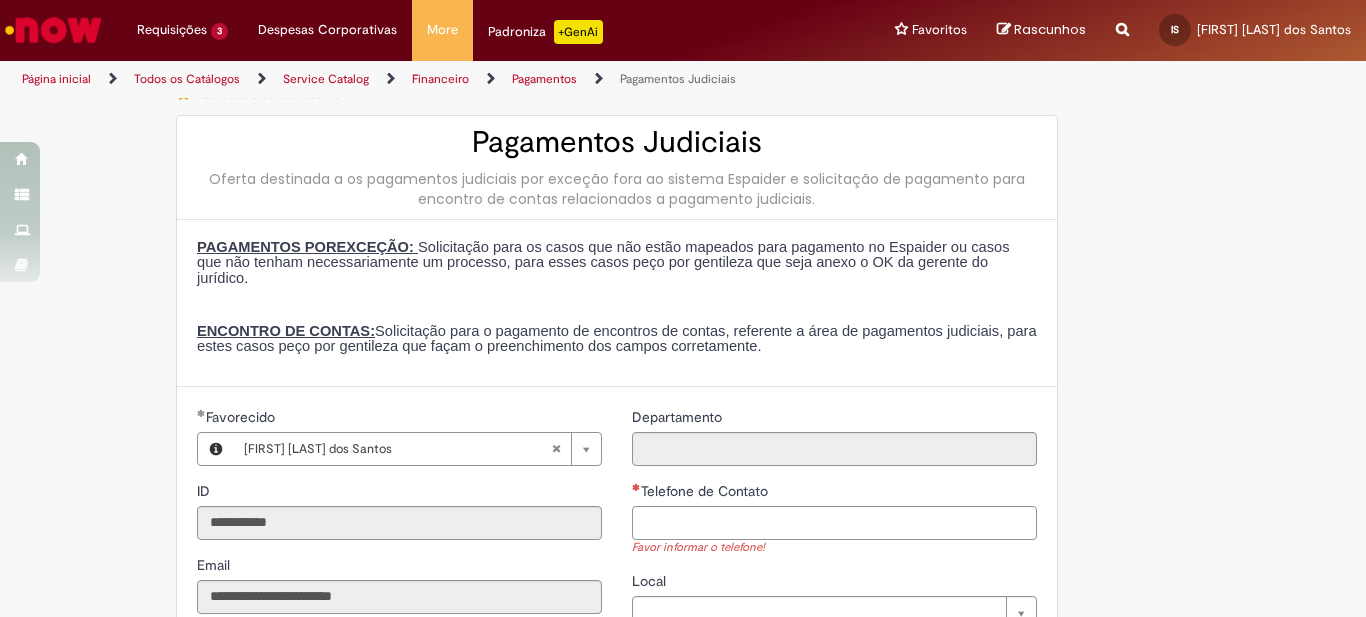 click on "Telefone de Contato" at bounding box center (834, 523) 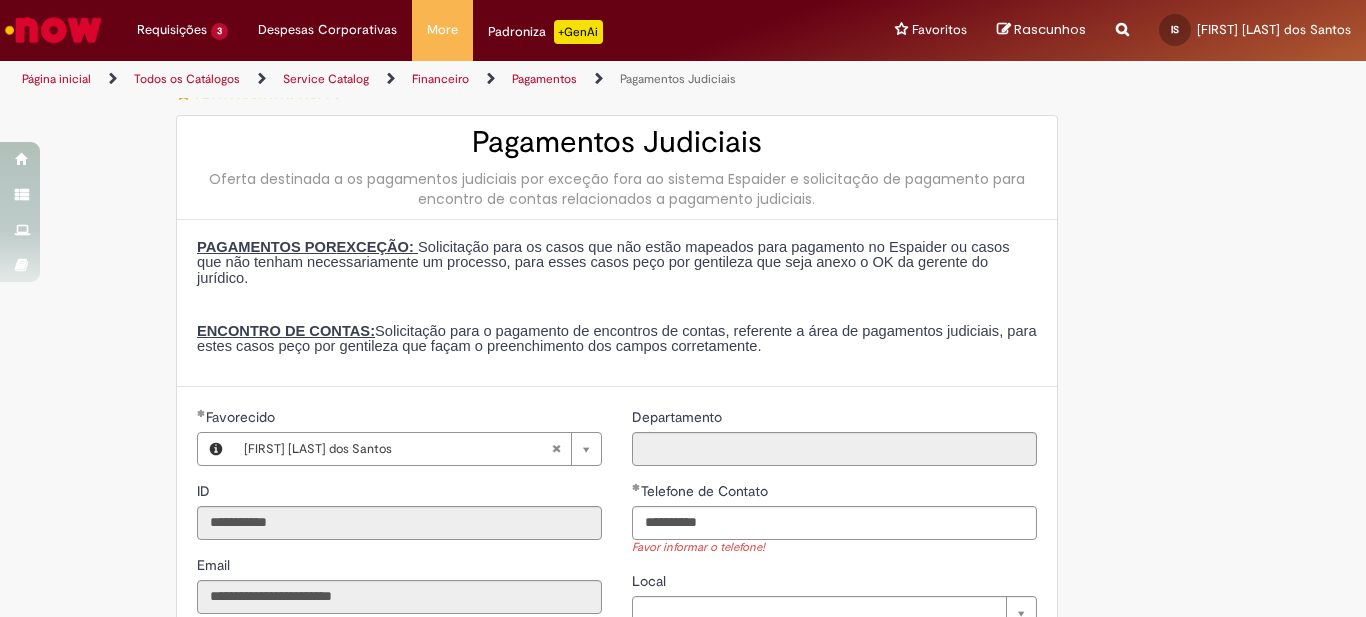 click on "**********" at bounding box center (683, 674) 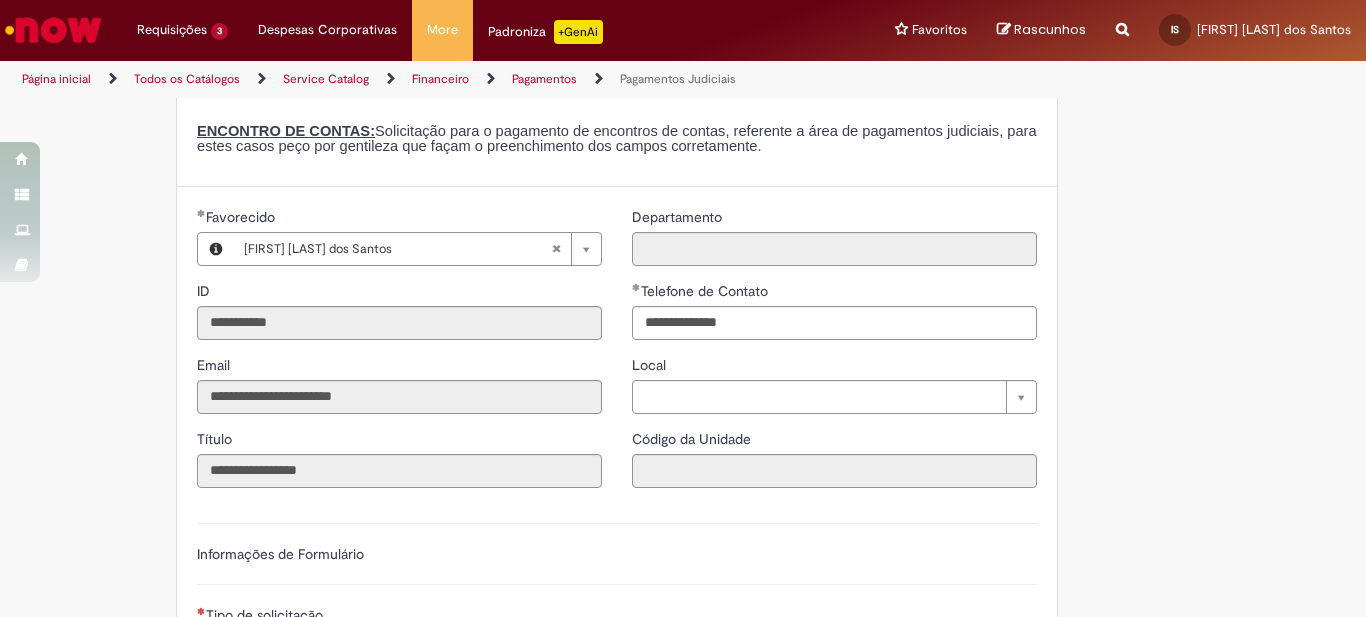 scroll, scrollTop: 500, scrollLeft: 0, axis: vertical 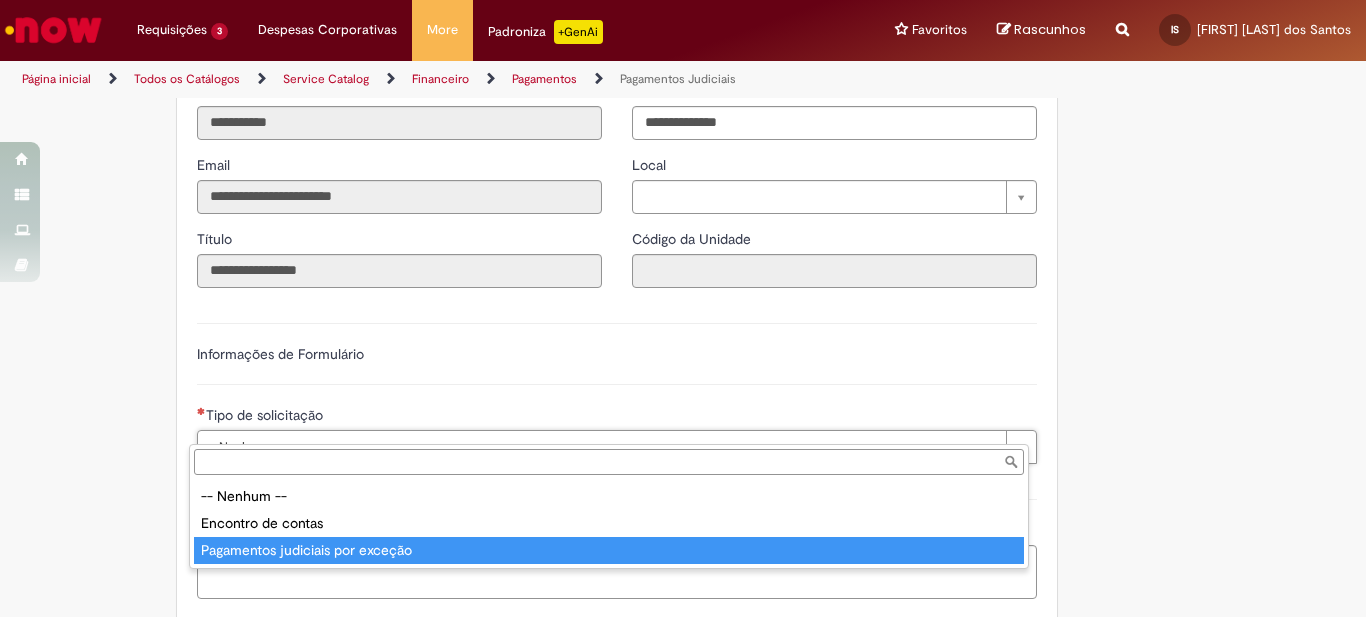 type on "**********" 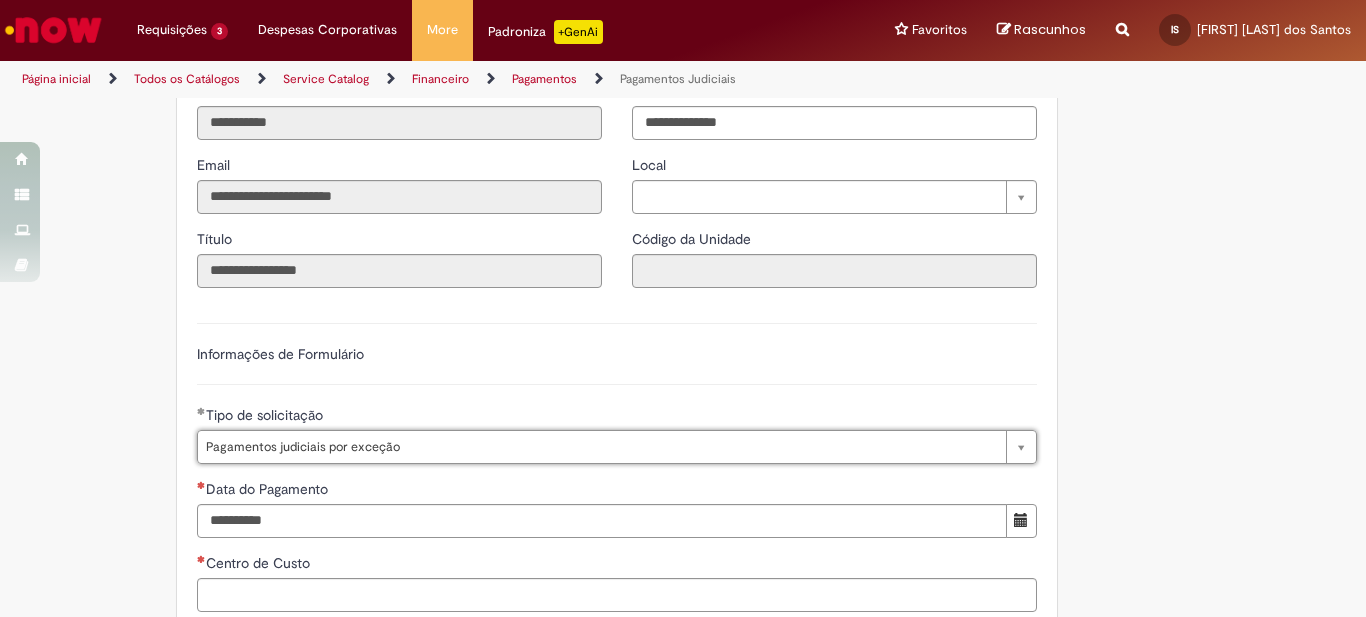 scroll, scrollTop: 600, scrollLeft: 0, axis: vertical 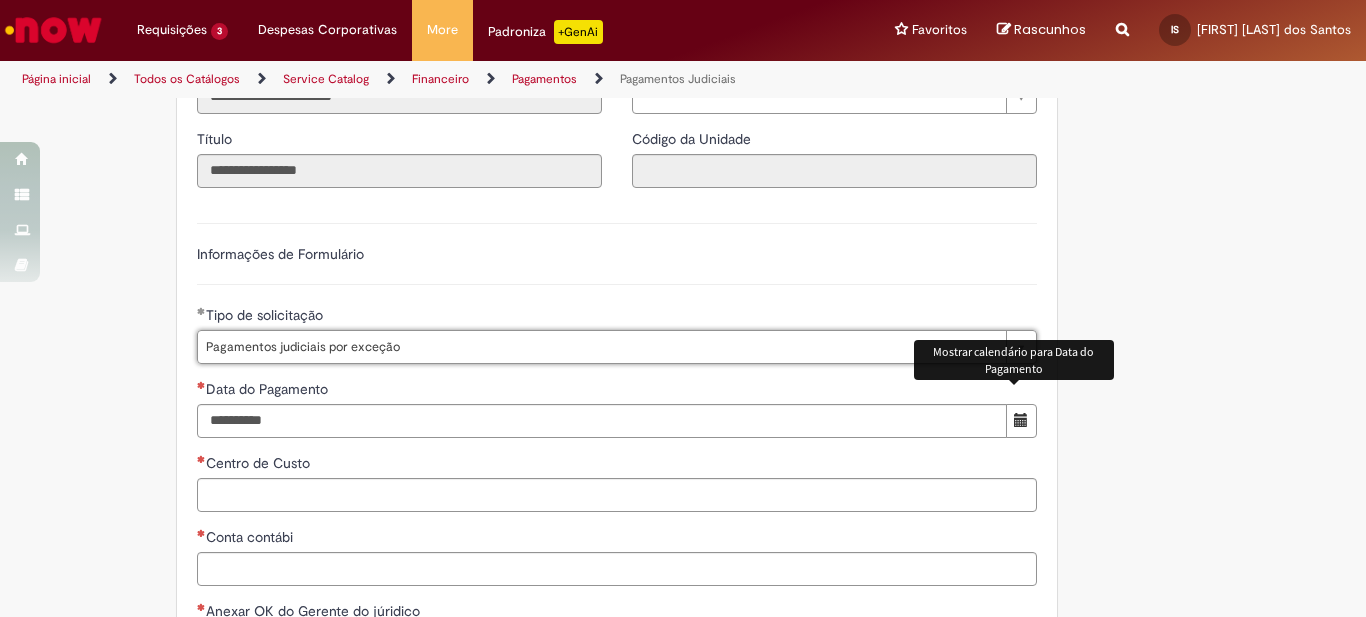 click at bounding box center (1021, 421) 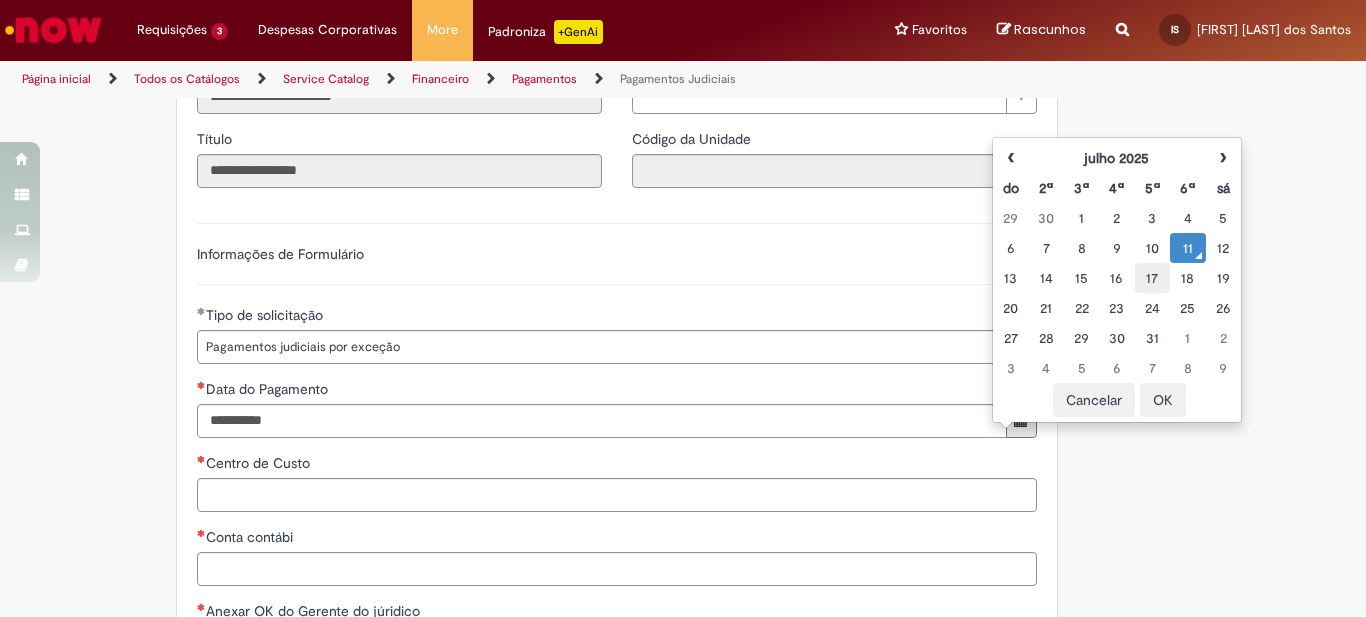 click on "17" at bounding box center [1152, 278] 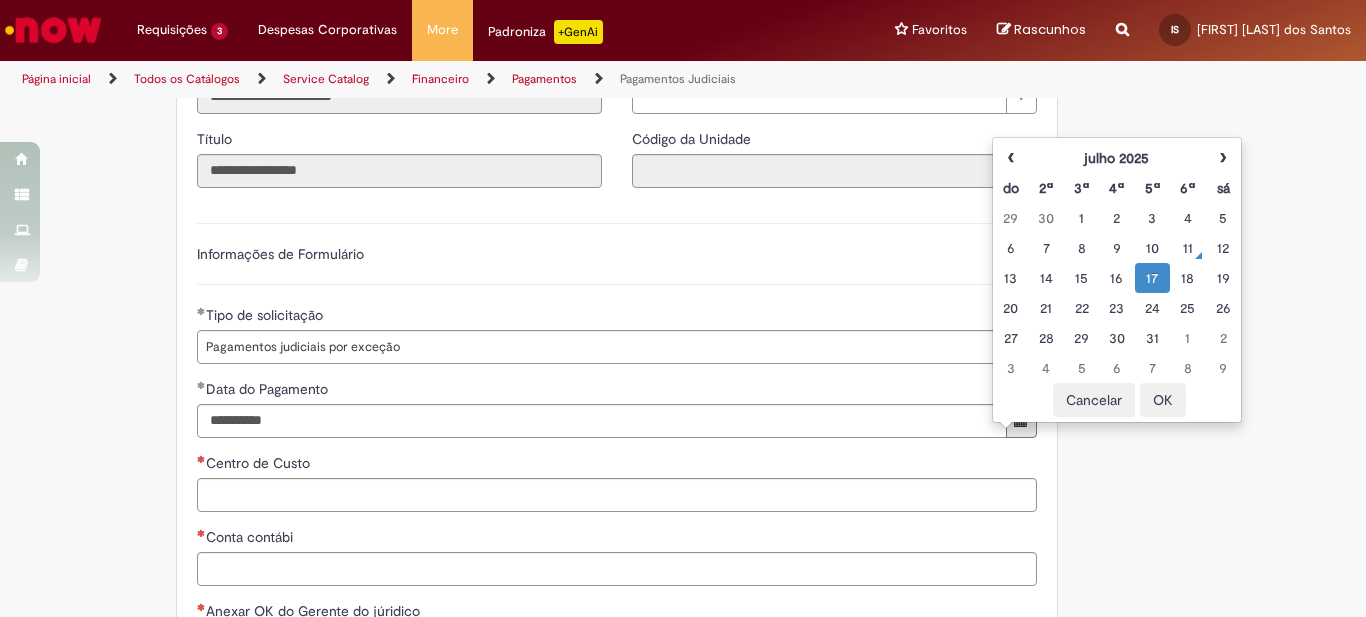 click on "Tire dúvidas com LupiAssist    +GenAI
Oi! Eu sou LupiAssist, uma Inteligência Artificial Generativa em constante aprendizado   Meu conteúdo é monitorado para trazer uma melhor experiência
Dúvidas comuns:
Só mais um instante, estou consultando nossas bases de conhecimento  e escrevendo a melhor resposta pra você!
Title
Lorem ipsum dolor sit amet    Fazer uma nova pergunta
Gerei esta resposta utilizando IA Generativa em conjunto com os nossos padrões. Em caso de divergência, os documentos oficiais prevalecerão.
Saiba mais em:
Ou ligue para:
E aí, te ajudei?
Sim, obrigado!" at bounding box center (683, 319) 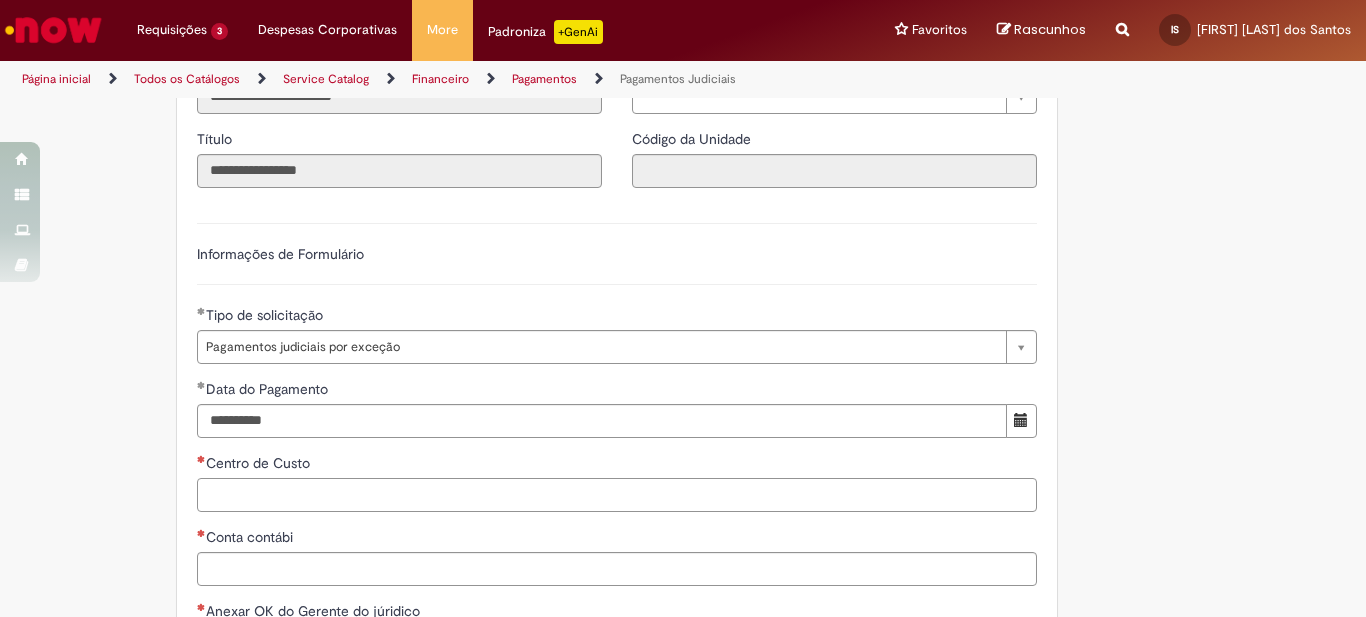 click on "Centro de Custo" at bounding box center (617, 495) 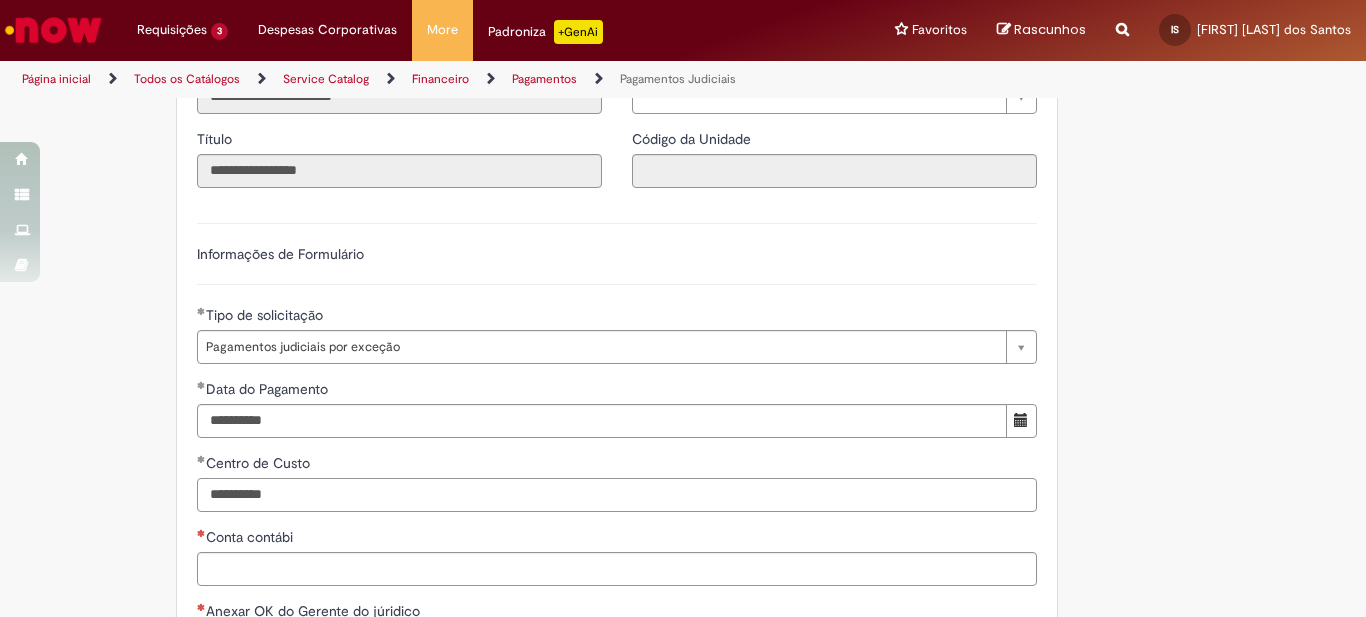 type on "**********" 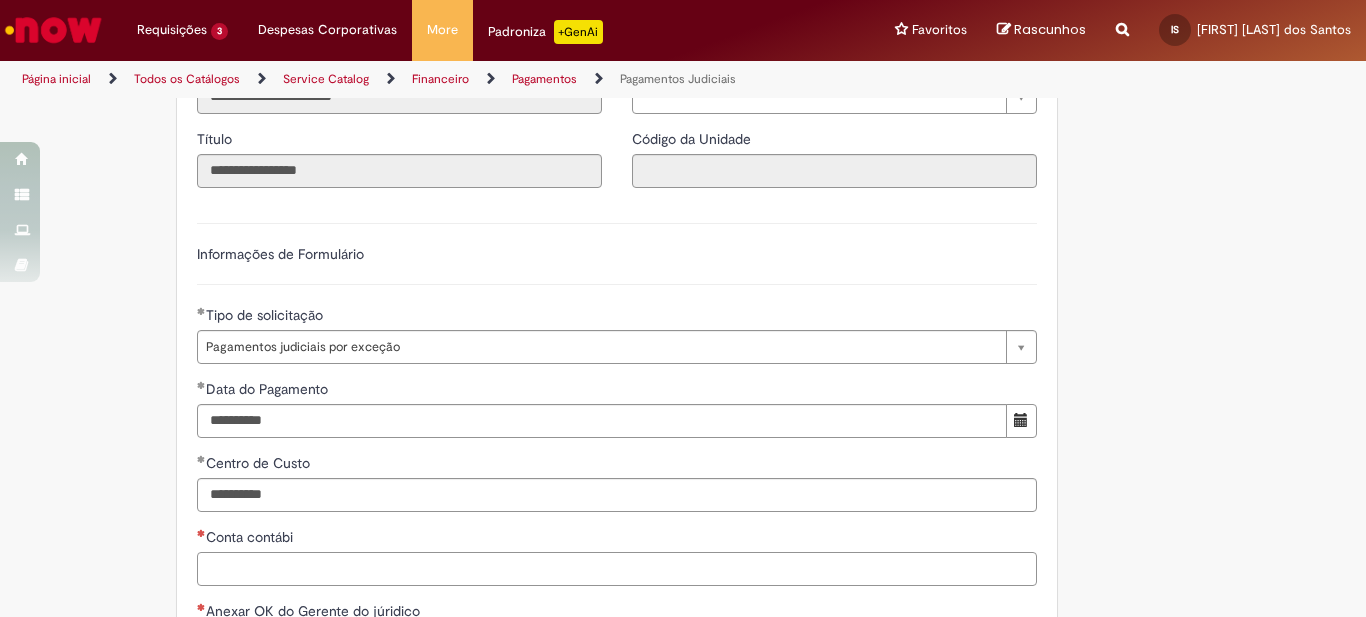 click on "Conta contábi" at bounding box center (617, 569) 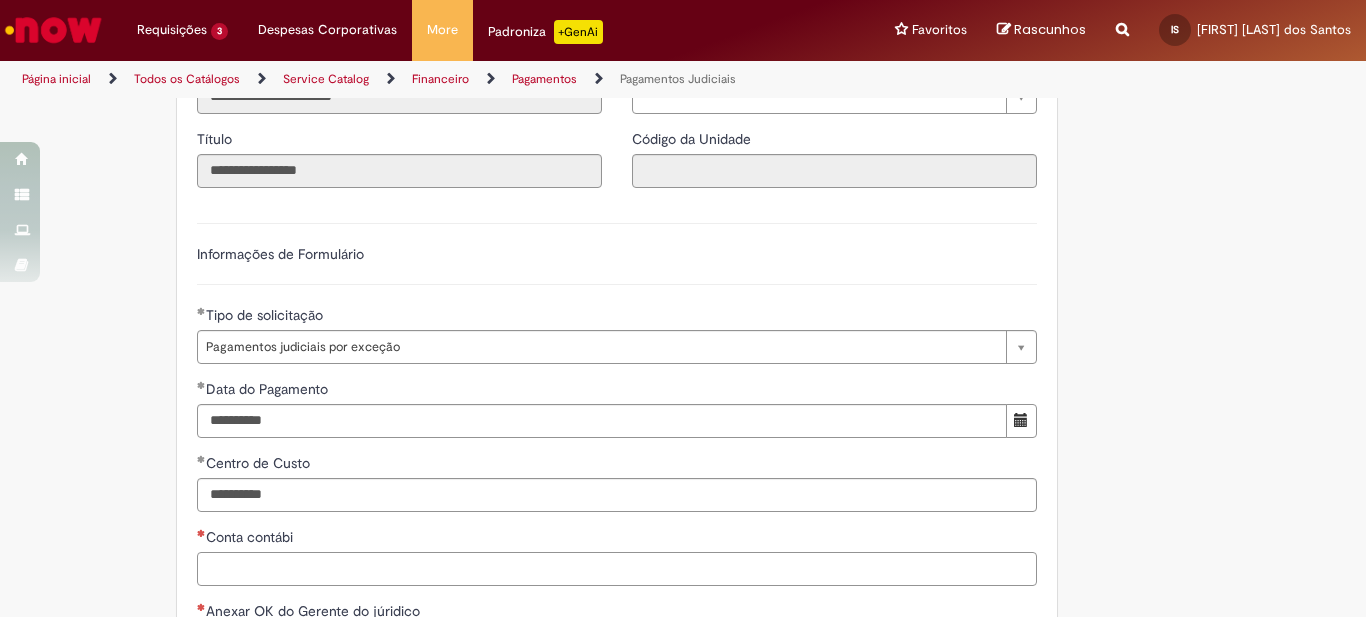 paste on "*******" 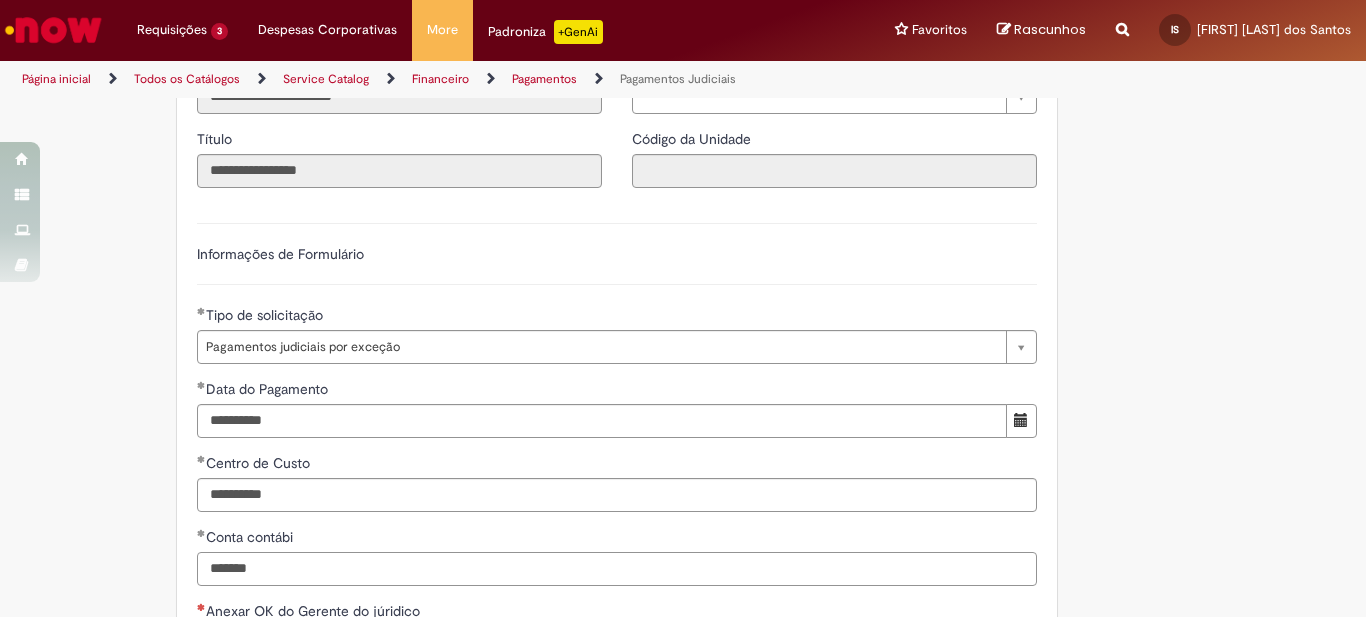 scroll, scrollTop: 700, scrollLeft: 0, axis: vertical 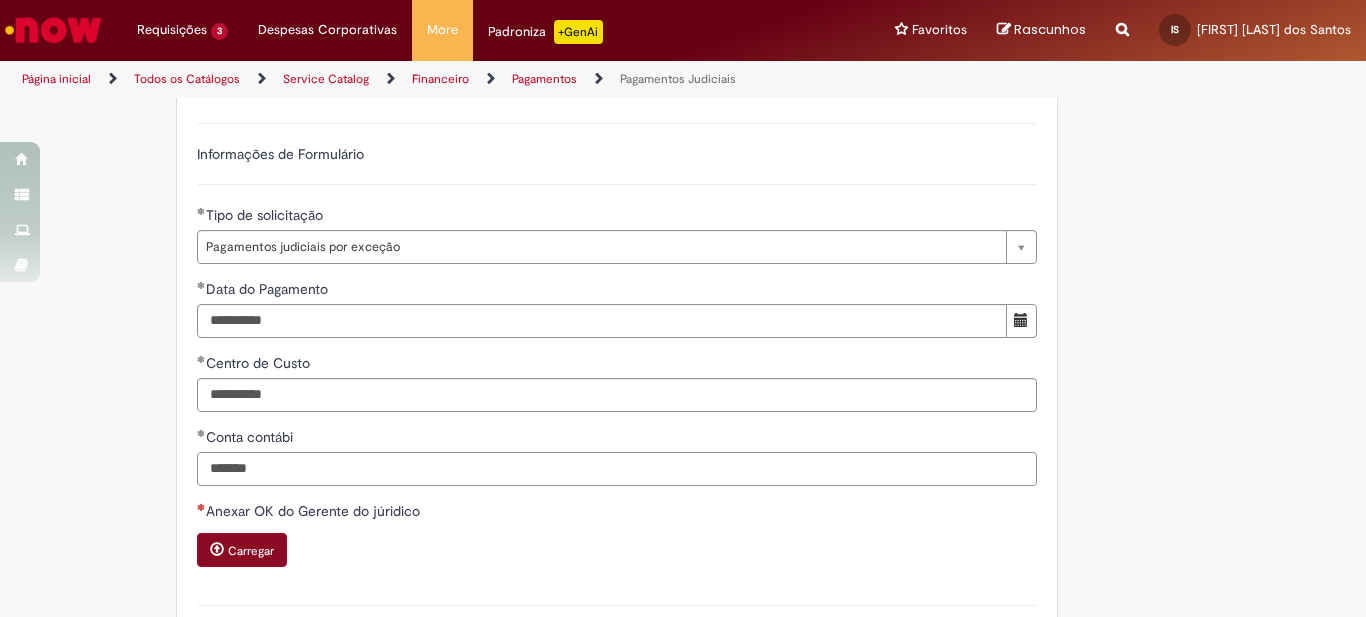 type on "*******" 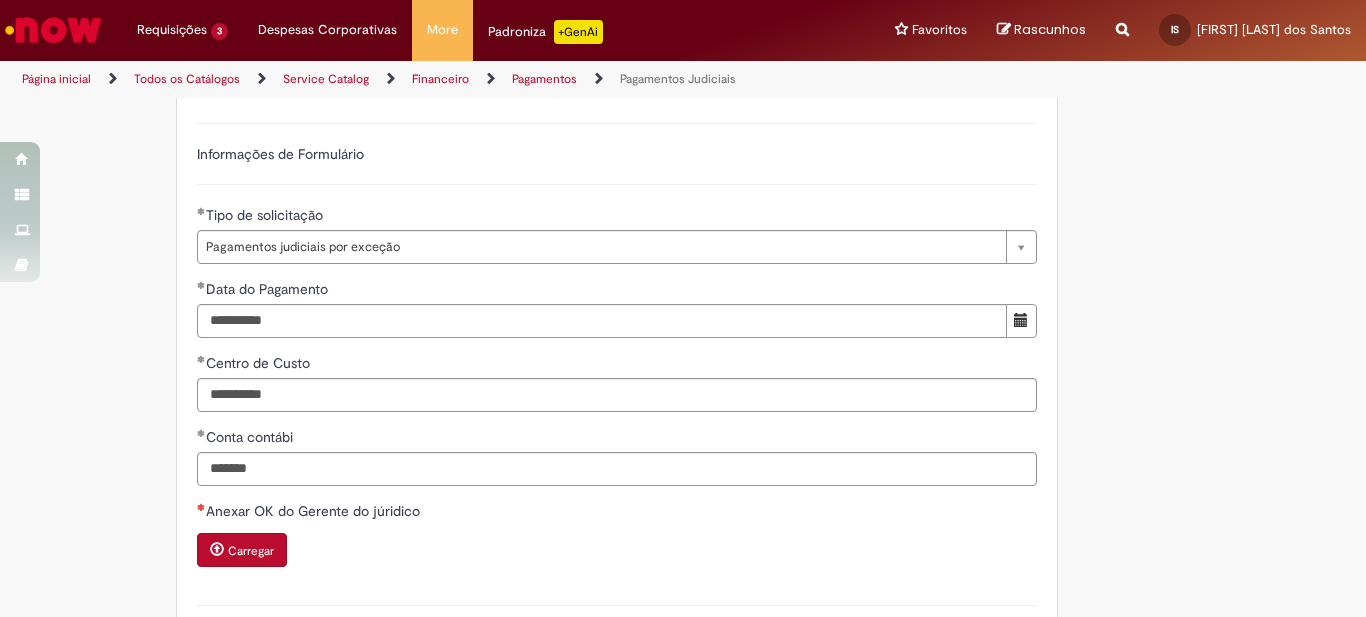 click on "Carregar" at bounding box center (251, 551) 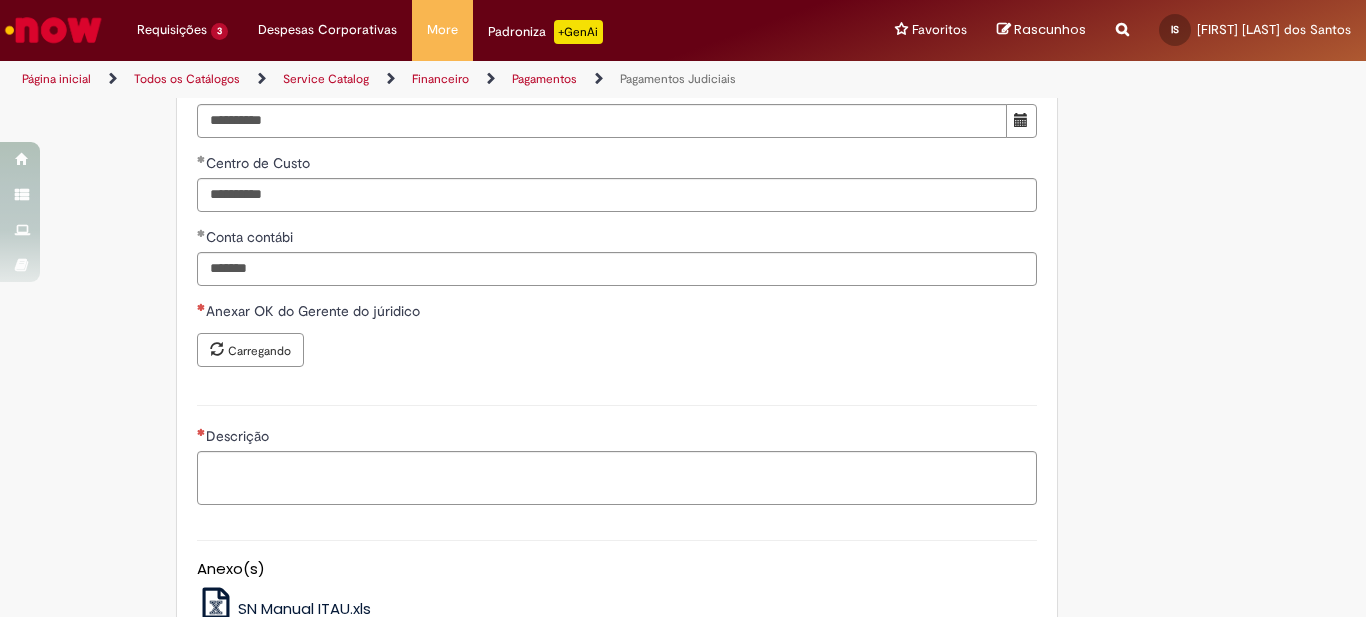 scroll, scrollTop: 1000, scrollLeft: 0, axis: vertical 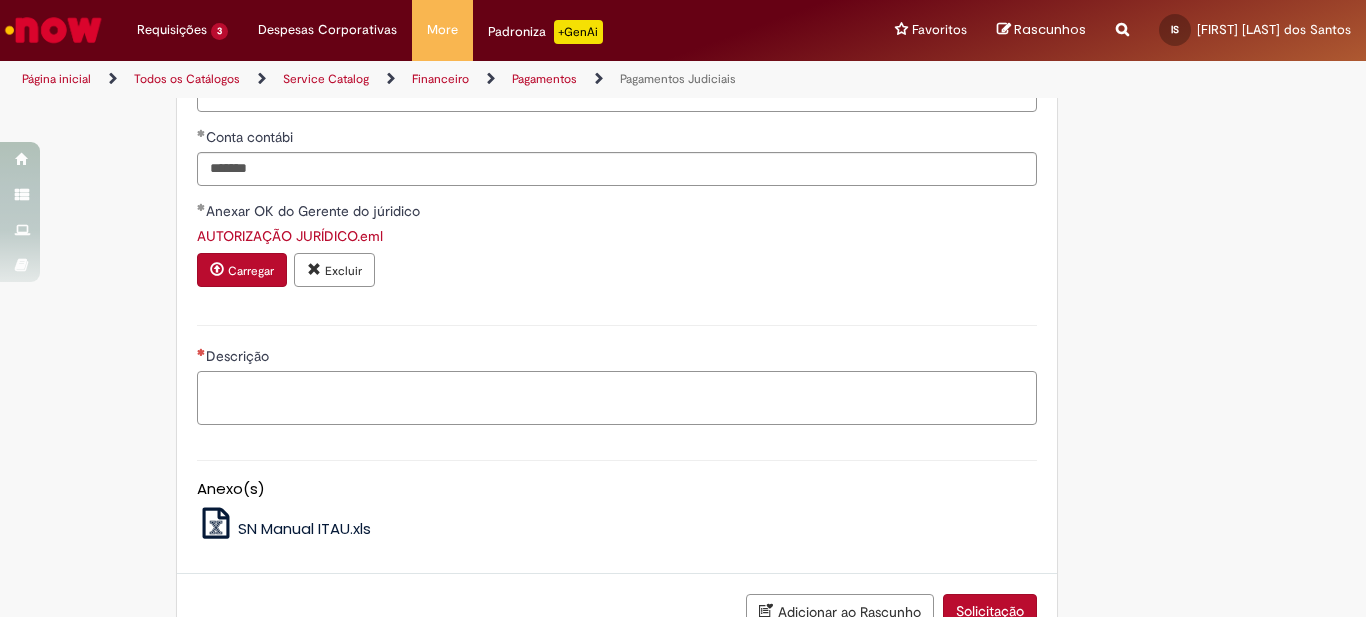 click on "Descrição" at bounding box center [617, 398] 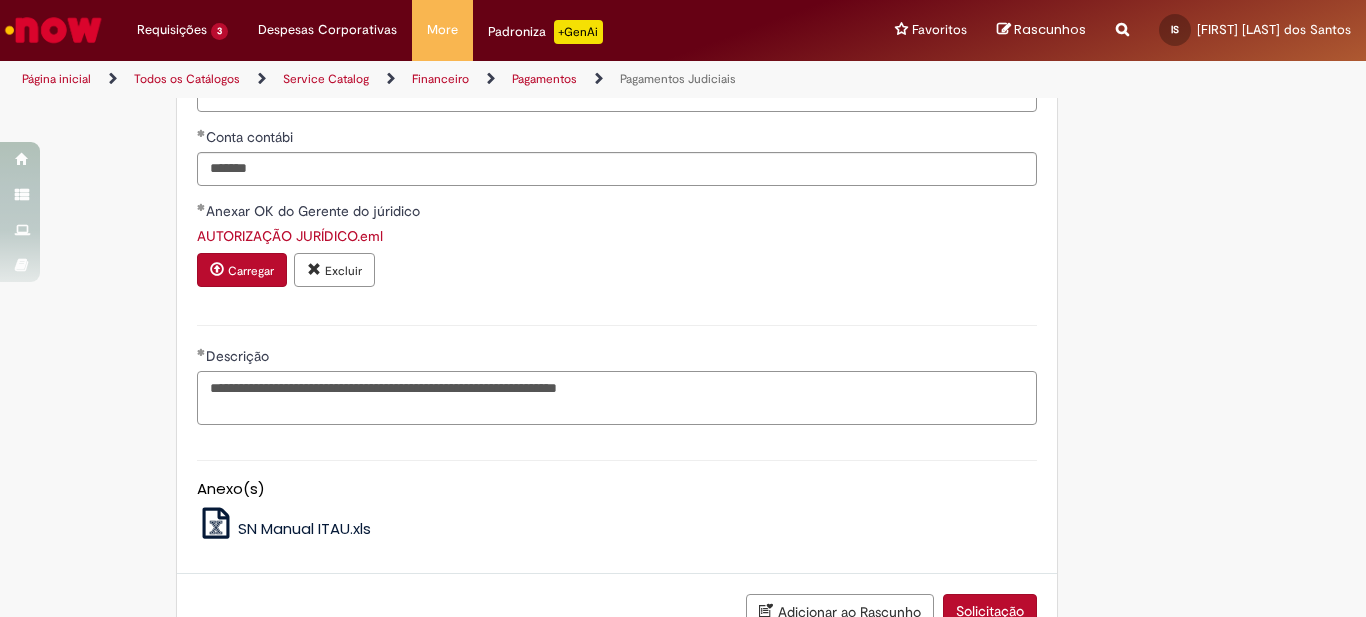 scroll, scrollTop: 1126, scrollLeft: 0, axis: vertical 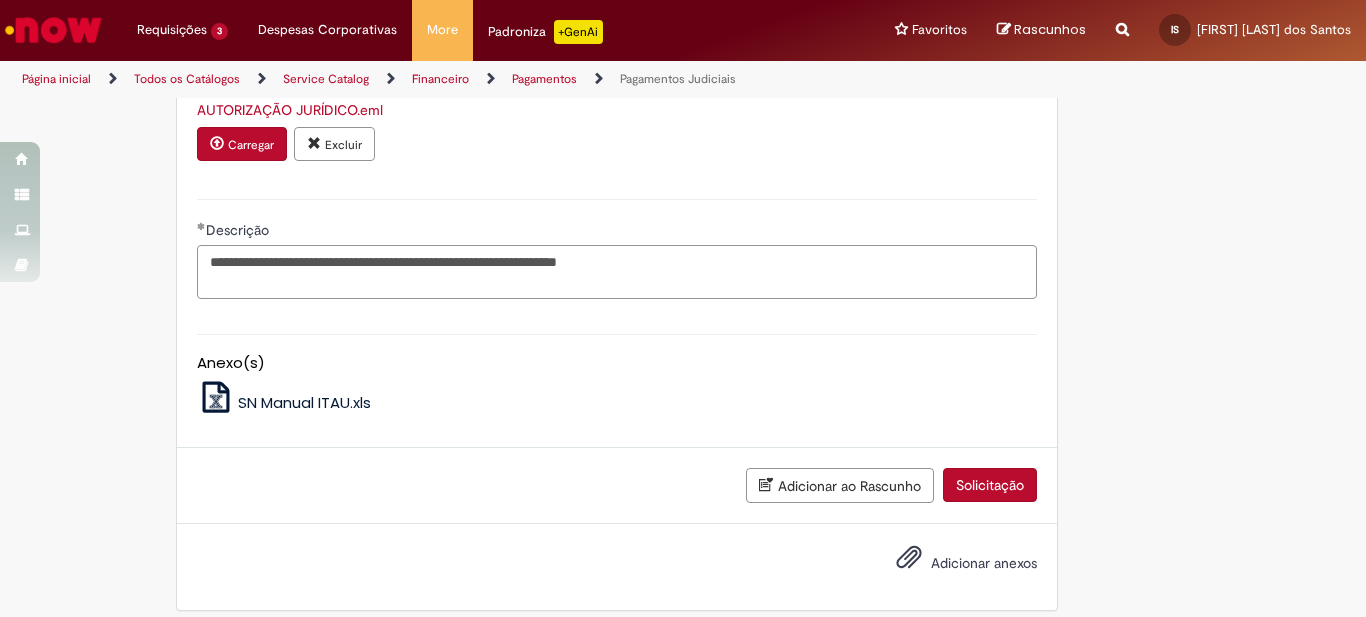 type on "**********" 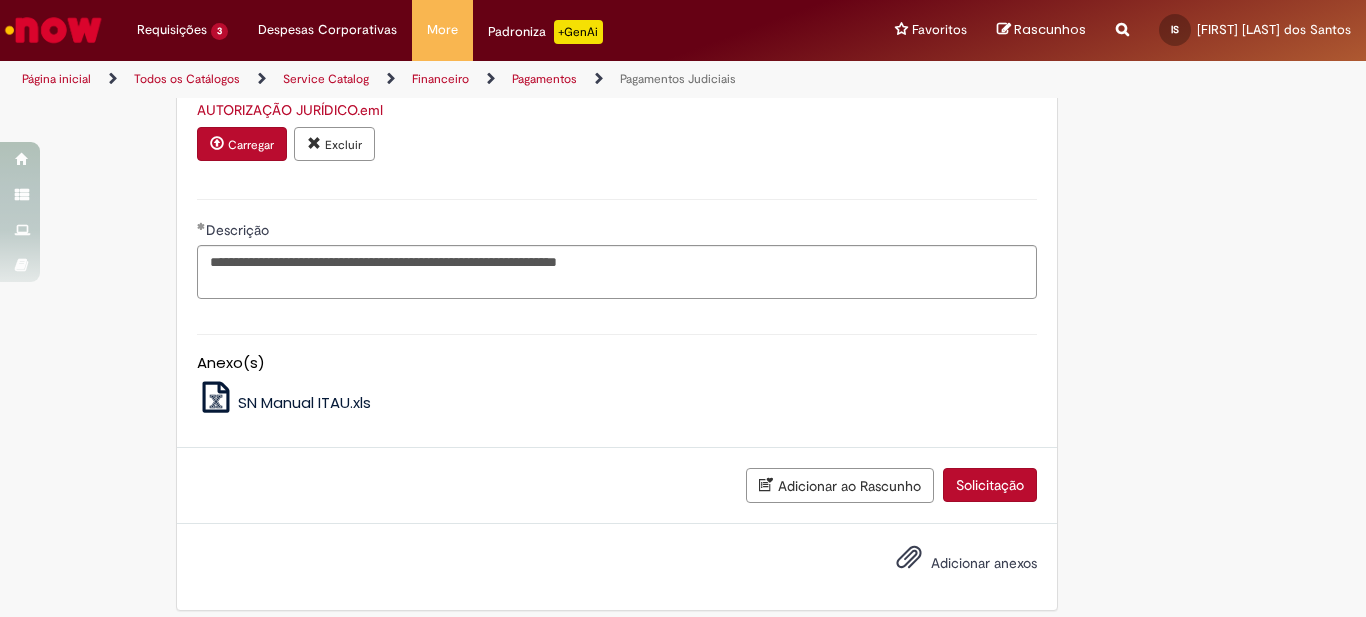 click on "Adicionar anexos" at bounding box center (952, 564) 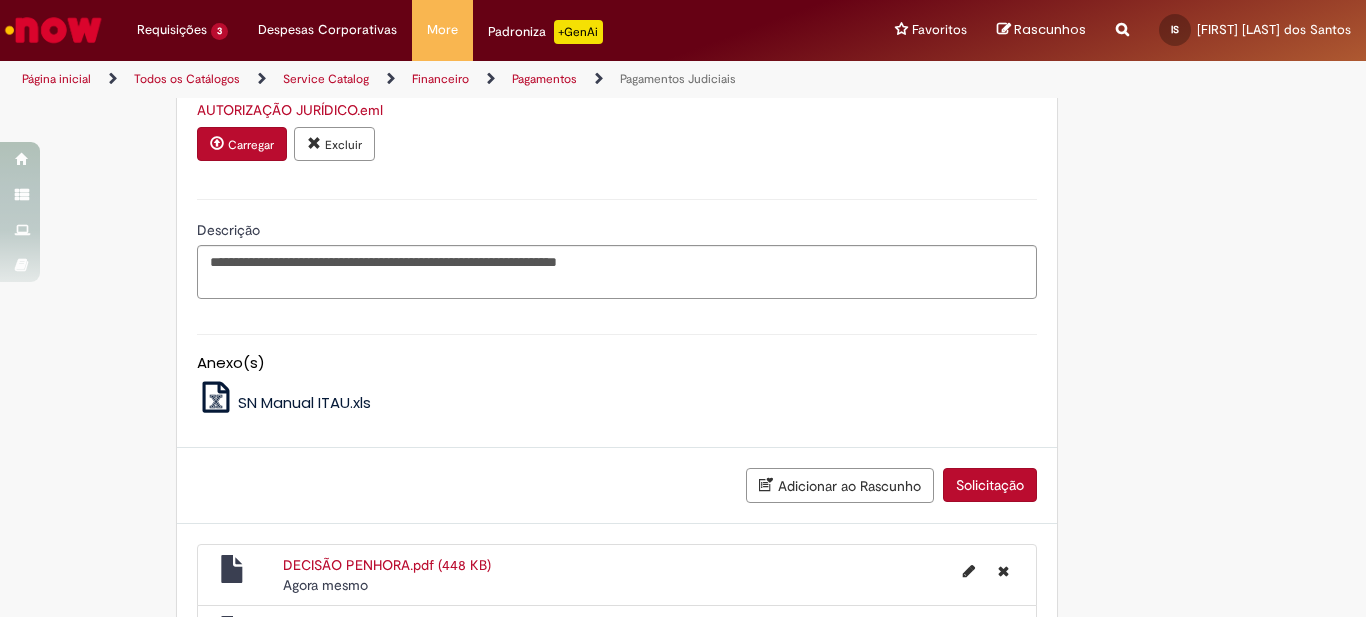 scroll, scrollTop: 1259, scrollLeft: 0, axis: vertical 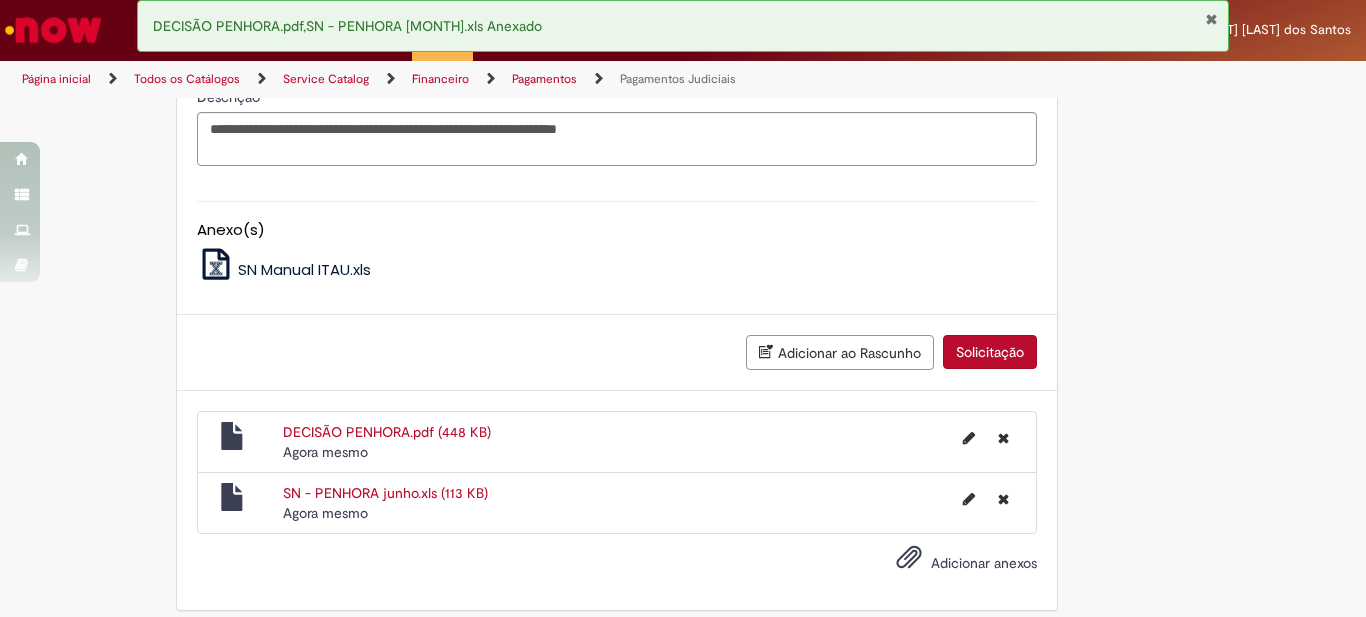 click on "Adicionar anexos" at bounding box center [984, 563] 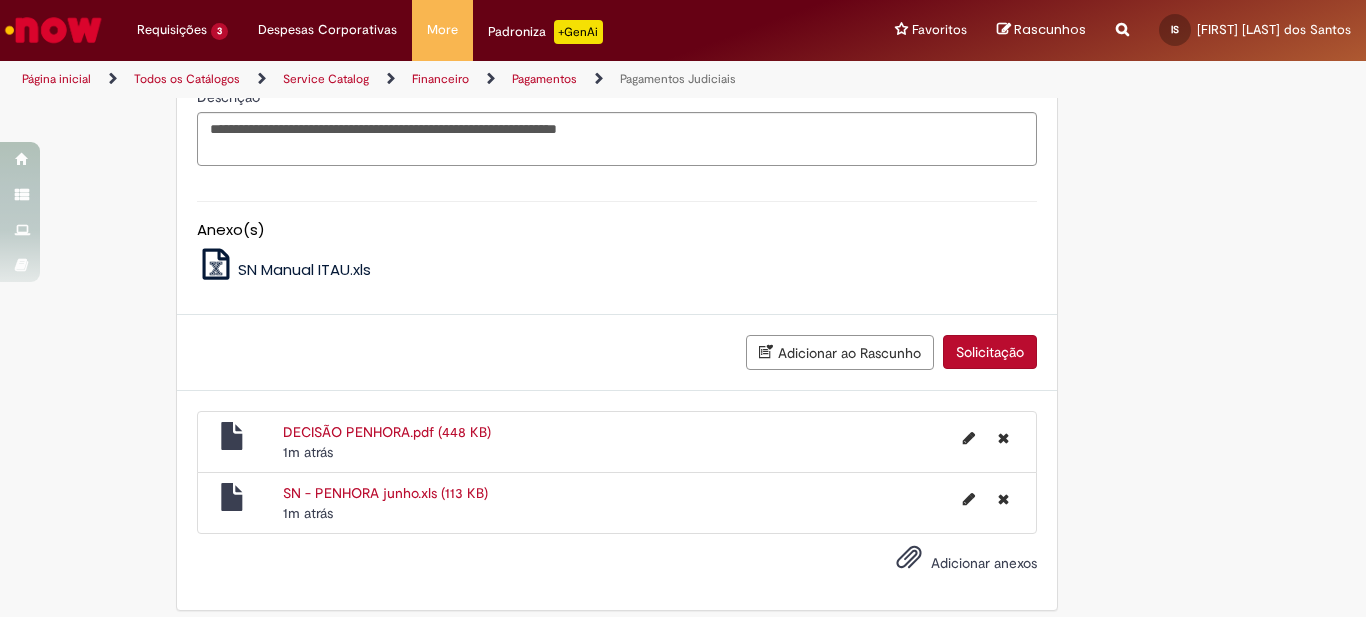 click on "Adicionar anexos" at bounding box center [984, 563] 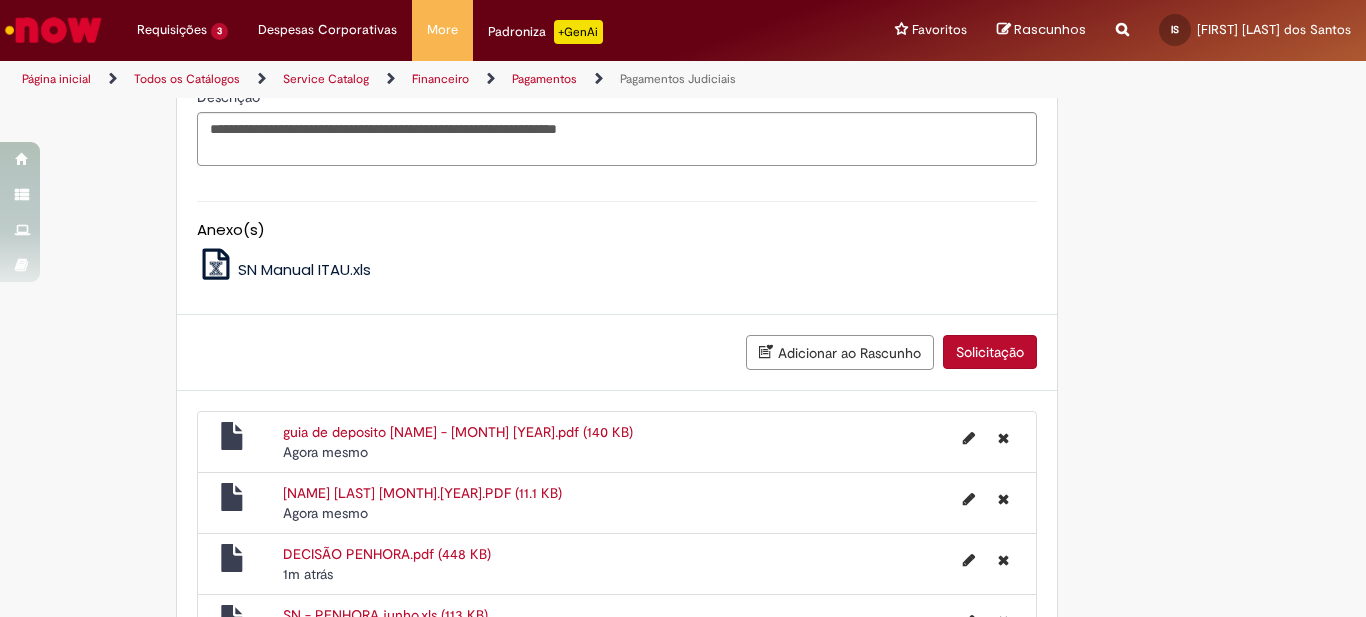 scroll, scrollTop: 1381, scrollLeft: 0, axis: vertical 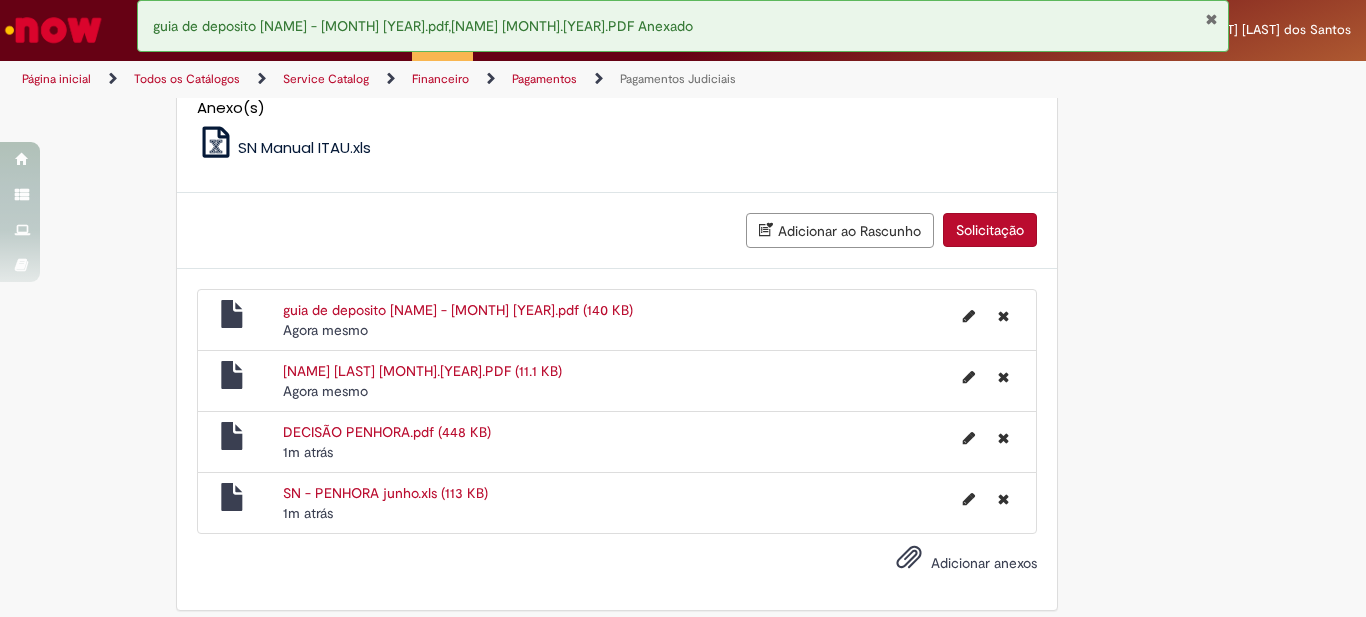 click on "Solicitação" at bounding box center [990, 230] 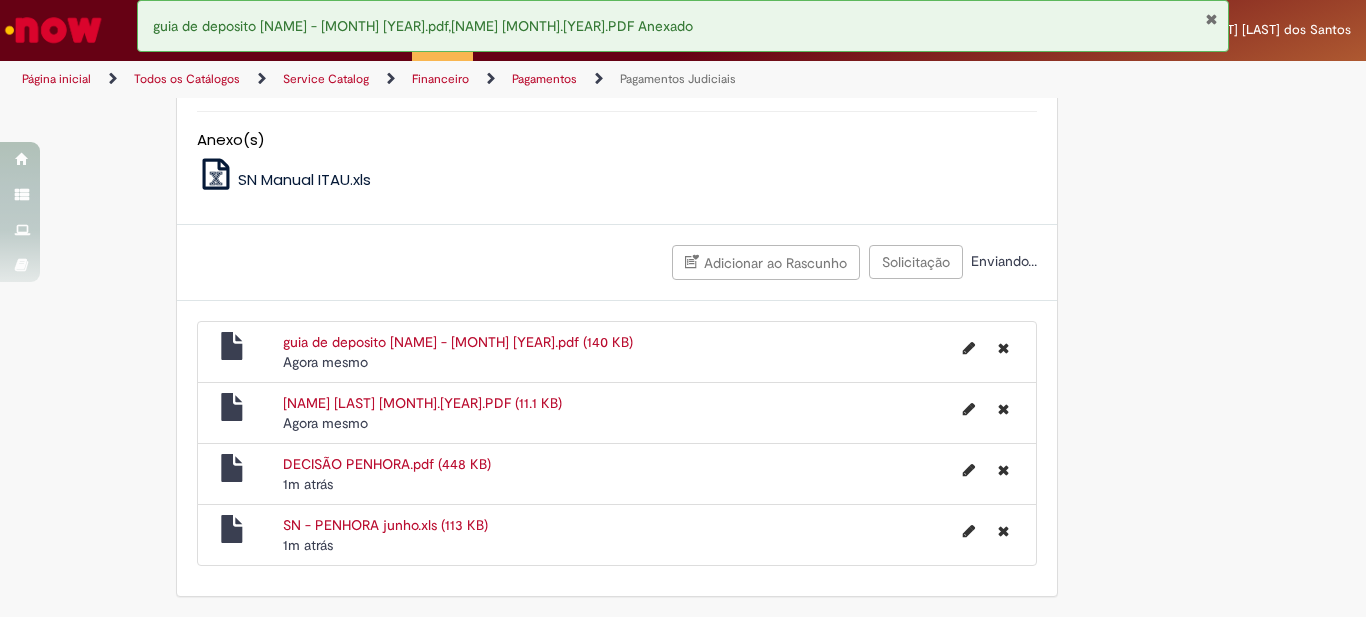 scroll, scrollTop: 1335, scrollLeft: 0, axis: vertical 